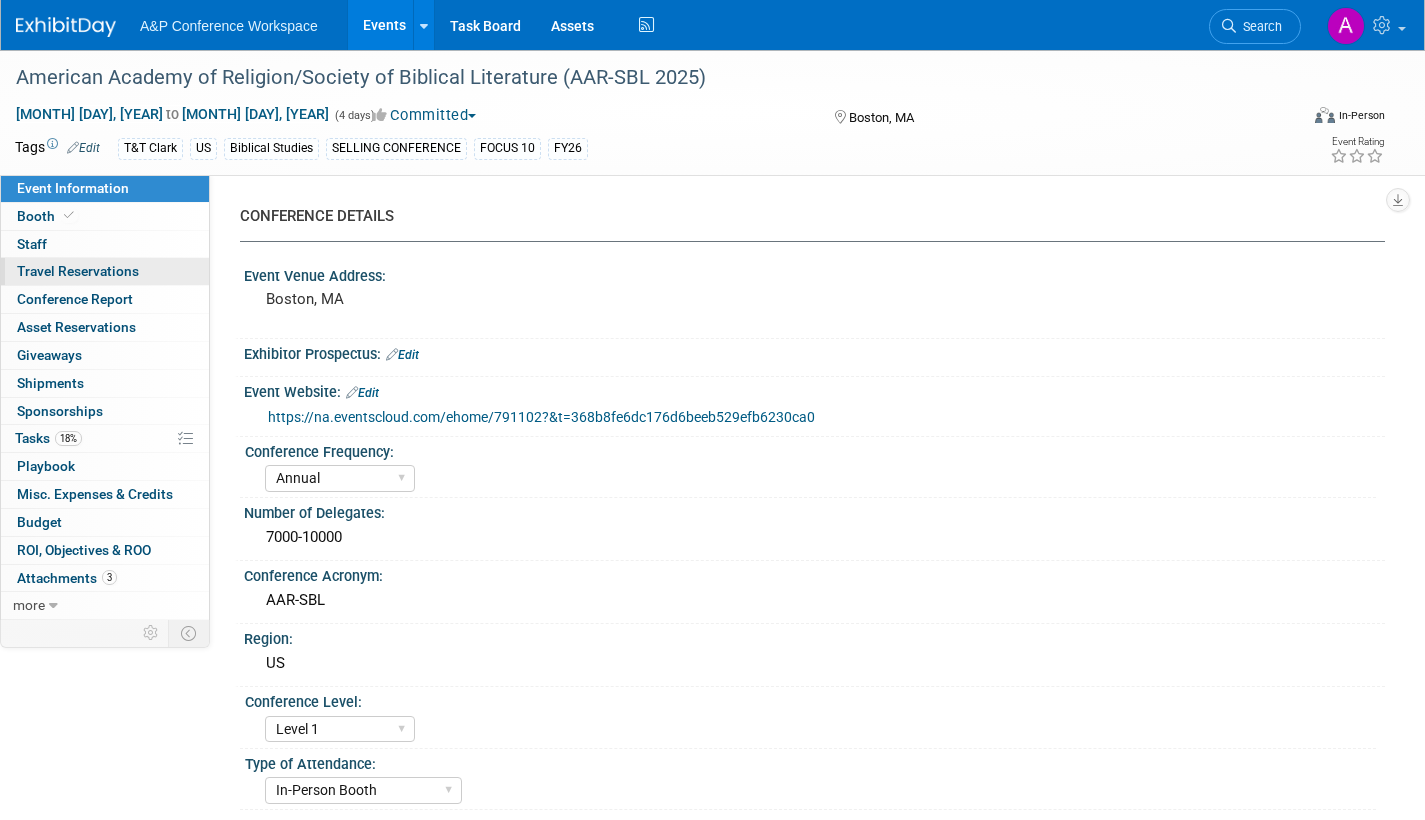 scroll, scrollTop: 0, scrollLeft: 0, axis: both 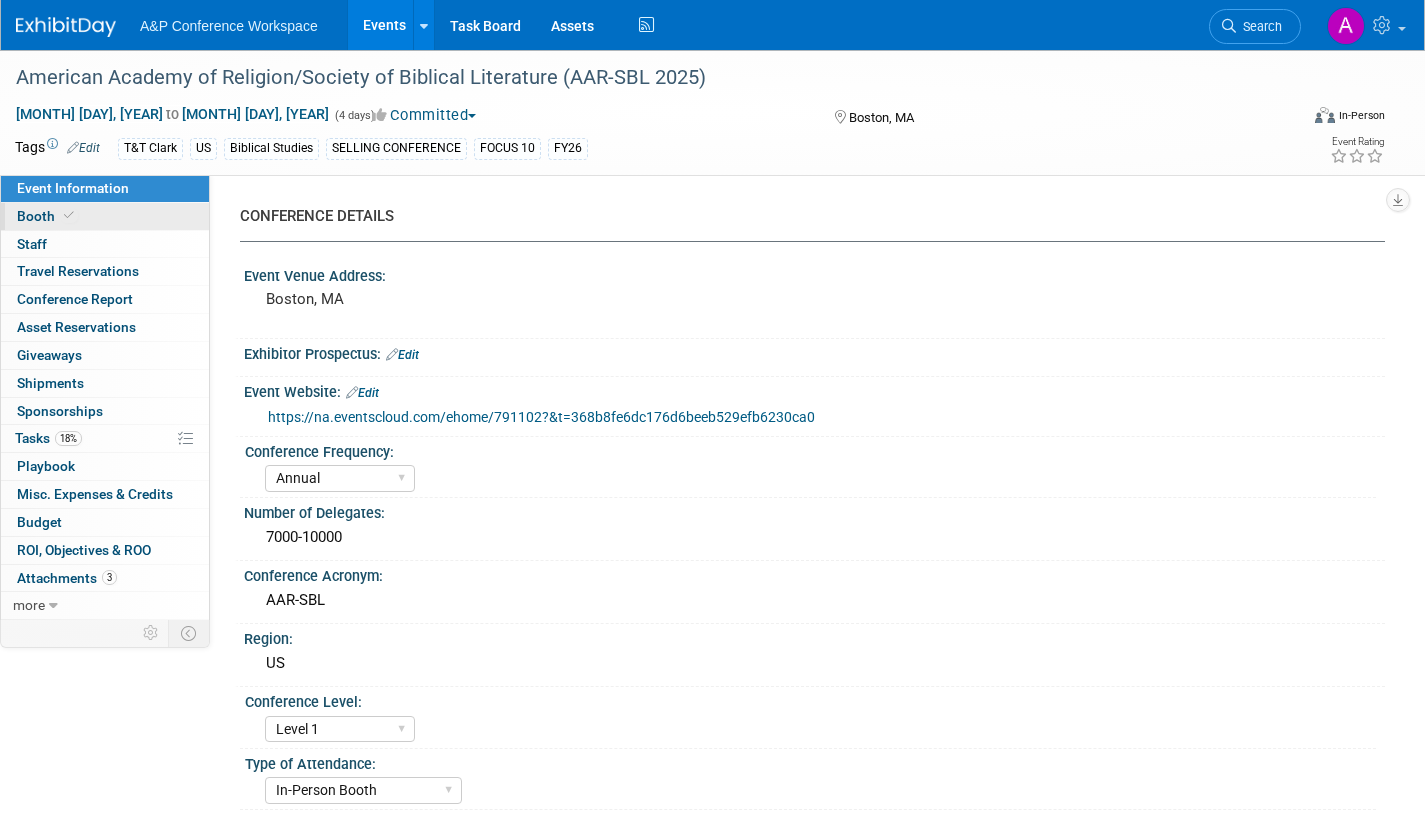 click on "Booth" at bounding box center [47, 216] 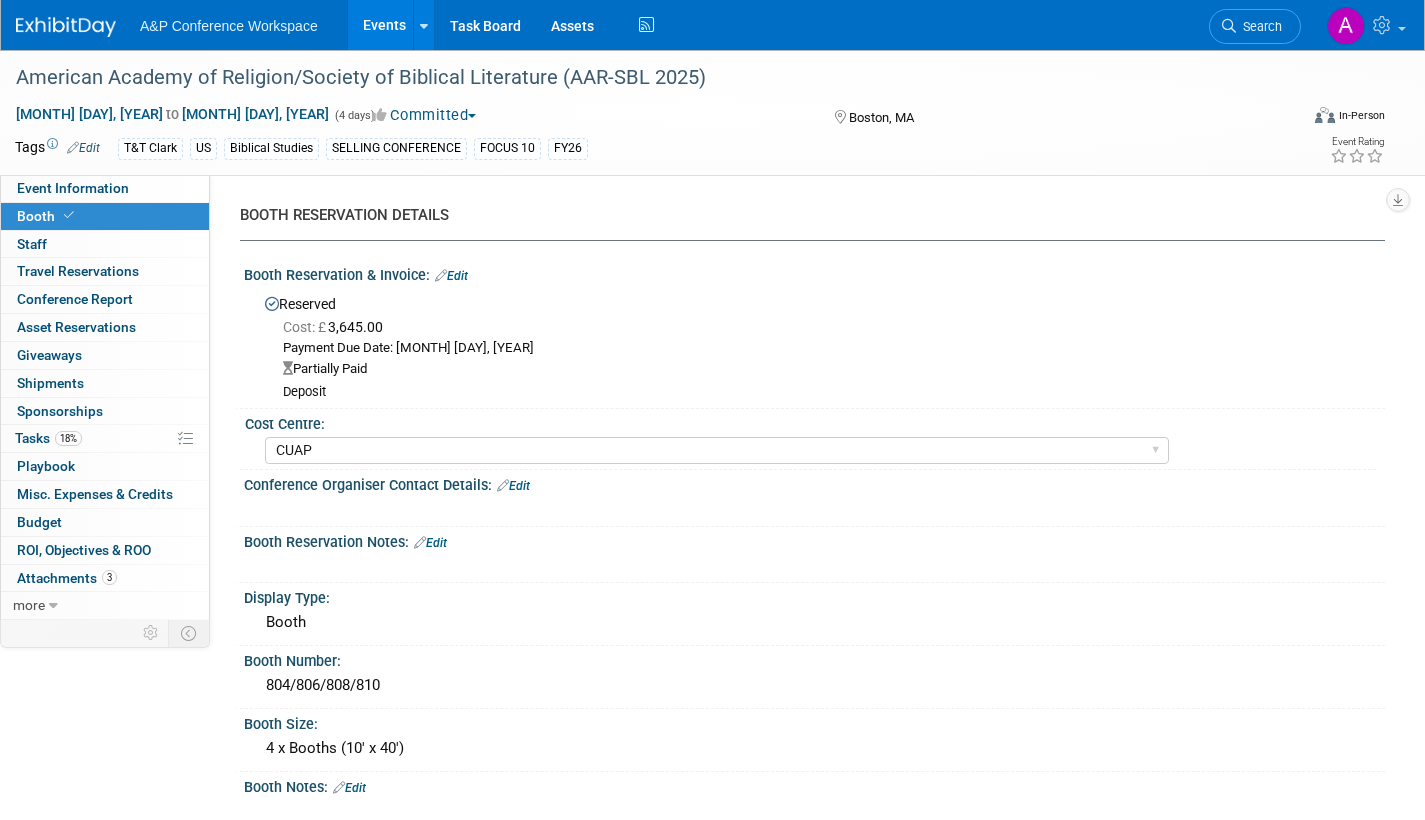scroll, scrollTop: 0, scrollLeft: 0, axis: both 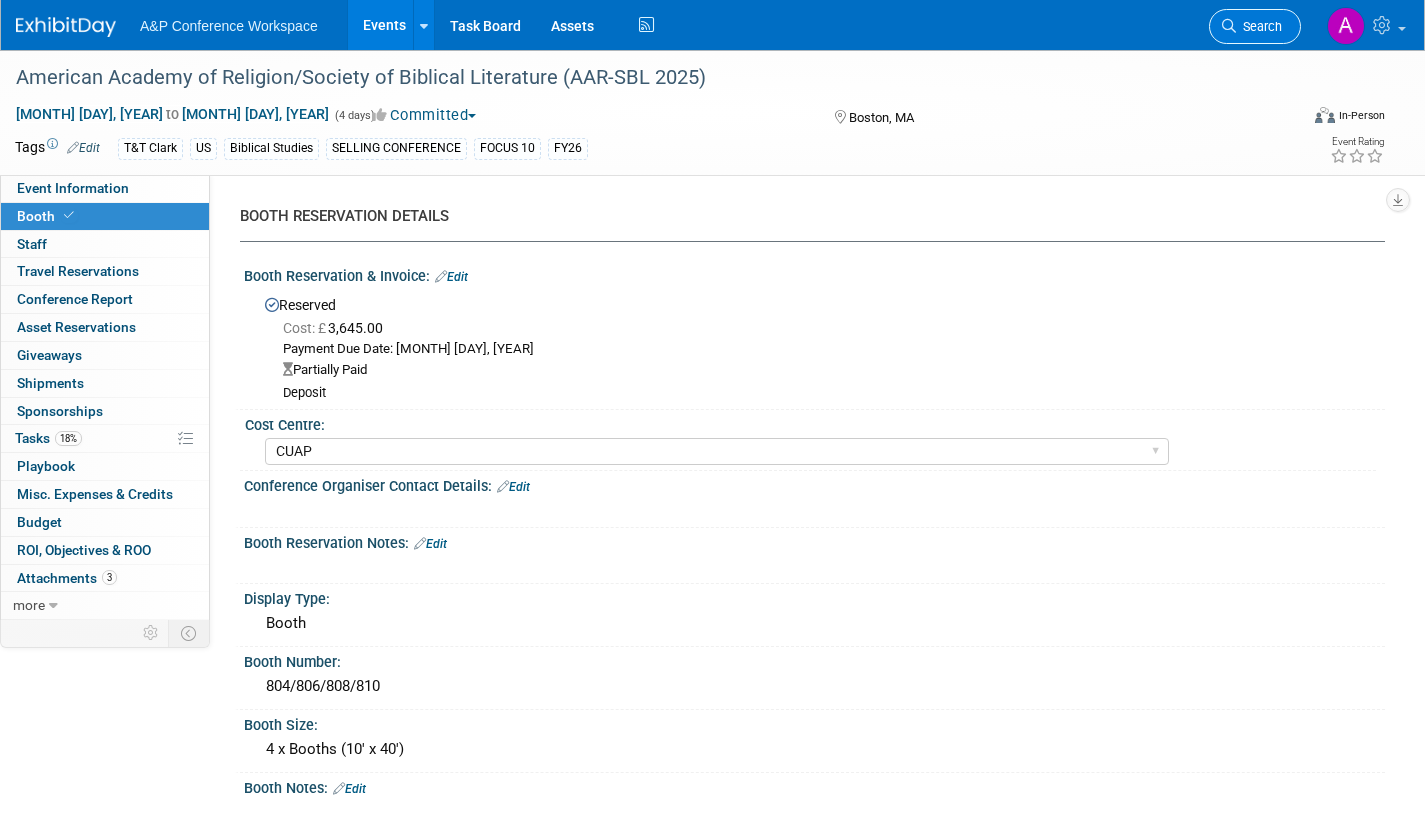click on "Search" at bounding box center (1259, 26) 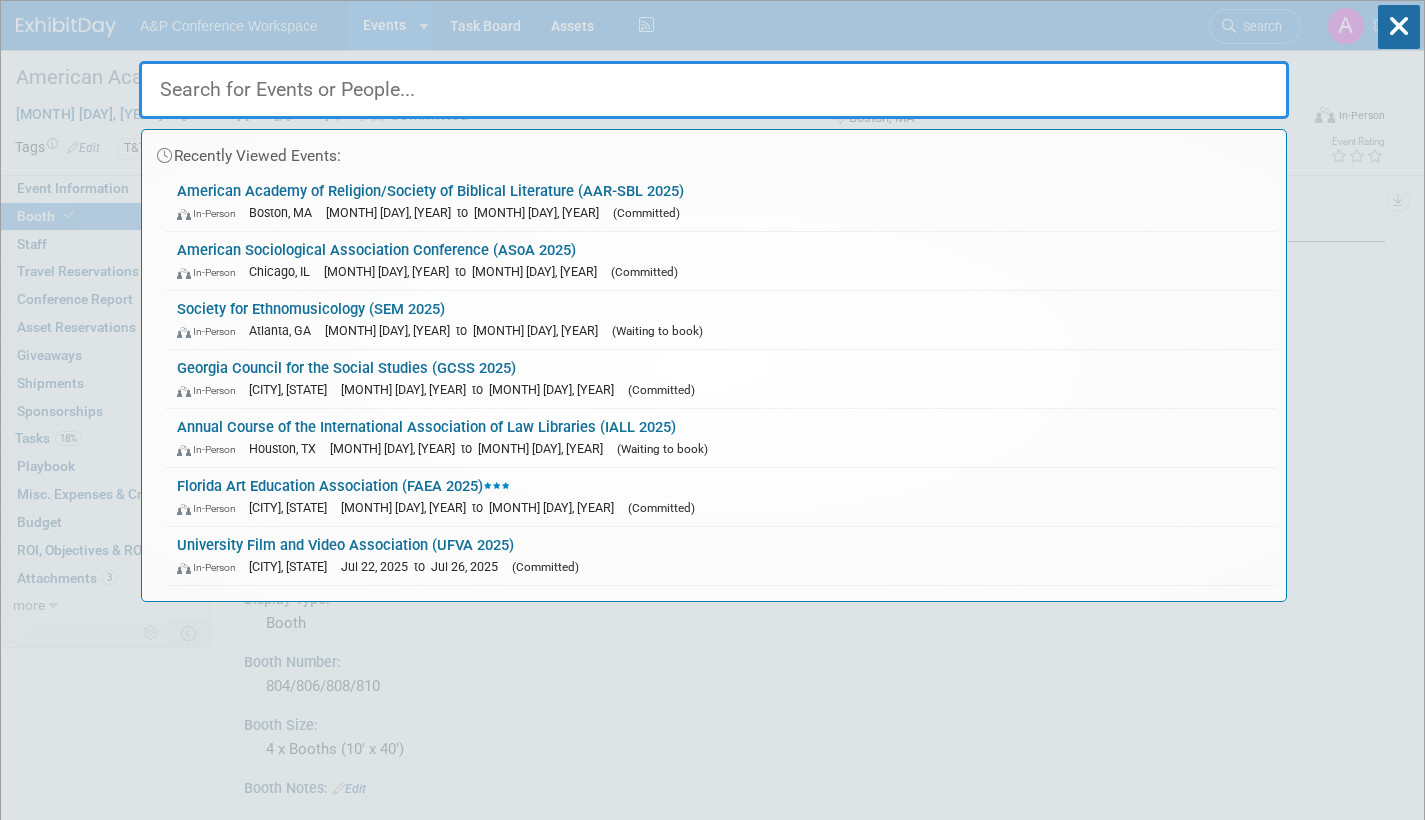 click on "(Committed)" at bounding box center (545, 567) 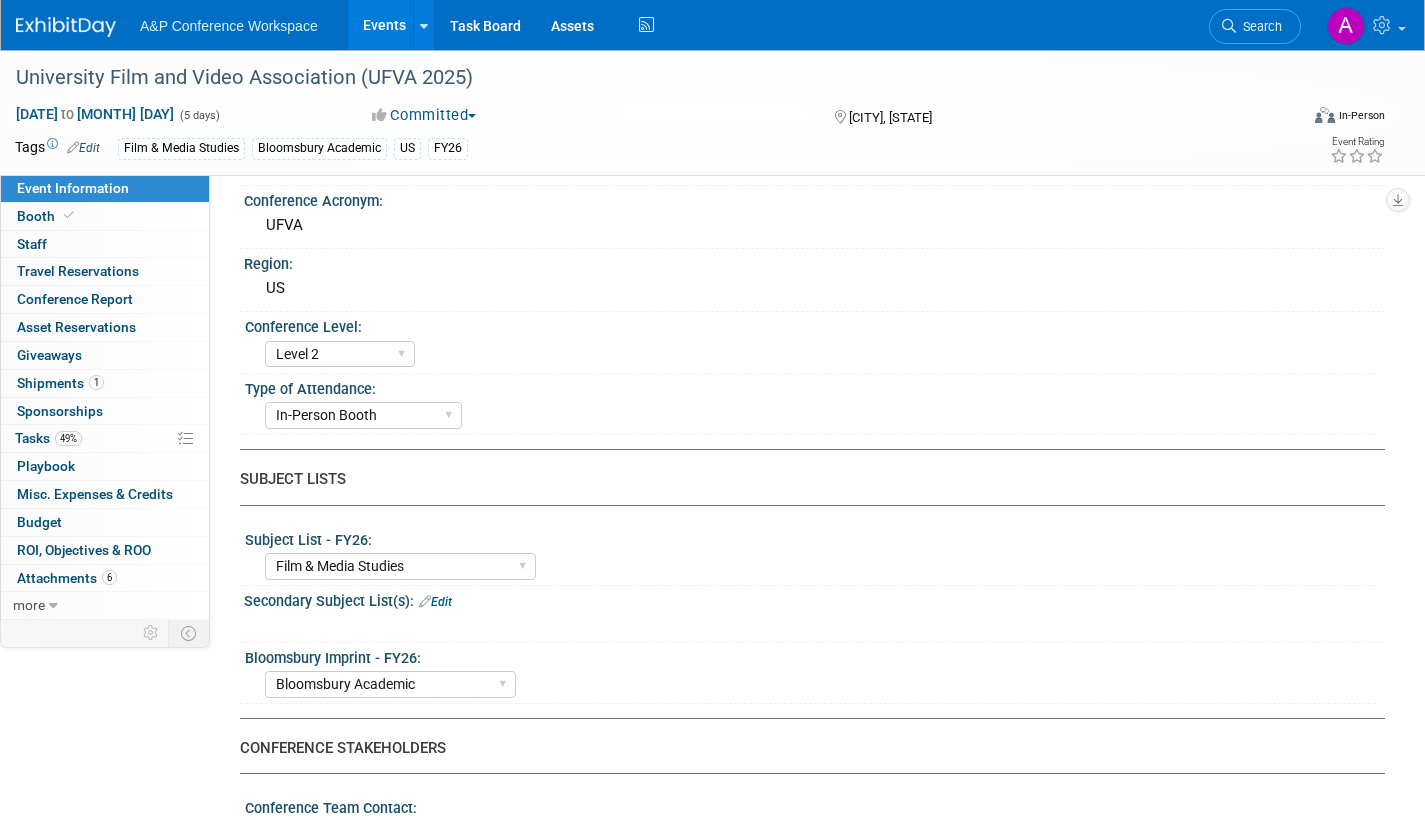 scroll, scrollTop: 400, scrollLeft: 0, axis: vertical 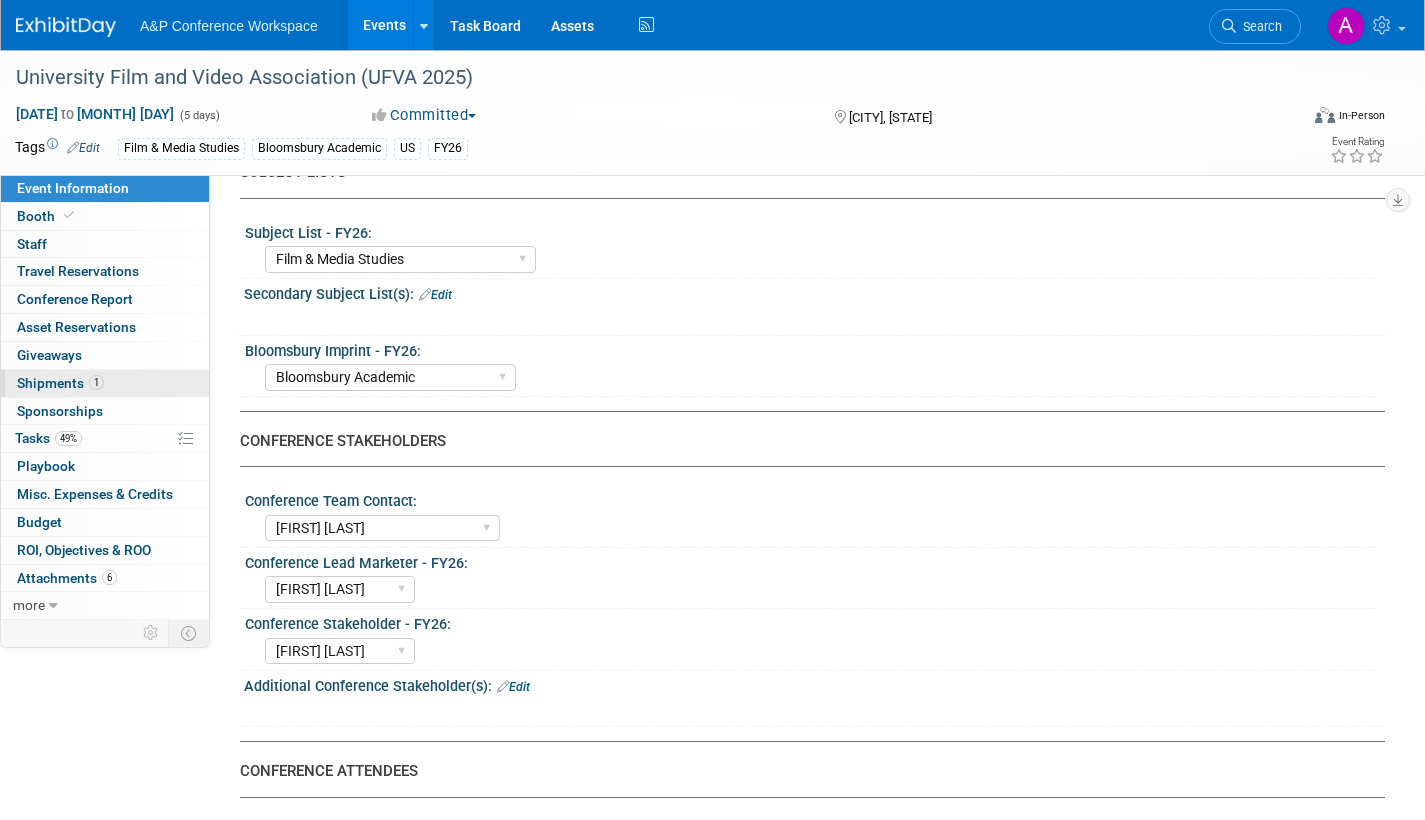 click on "Shipments 1" at bounding box center (60, 383) 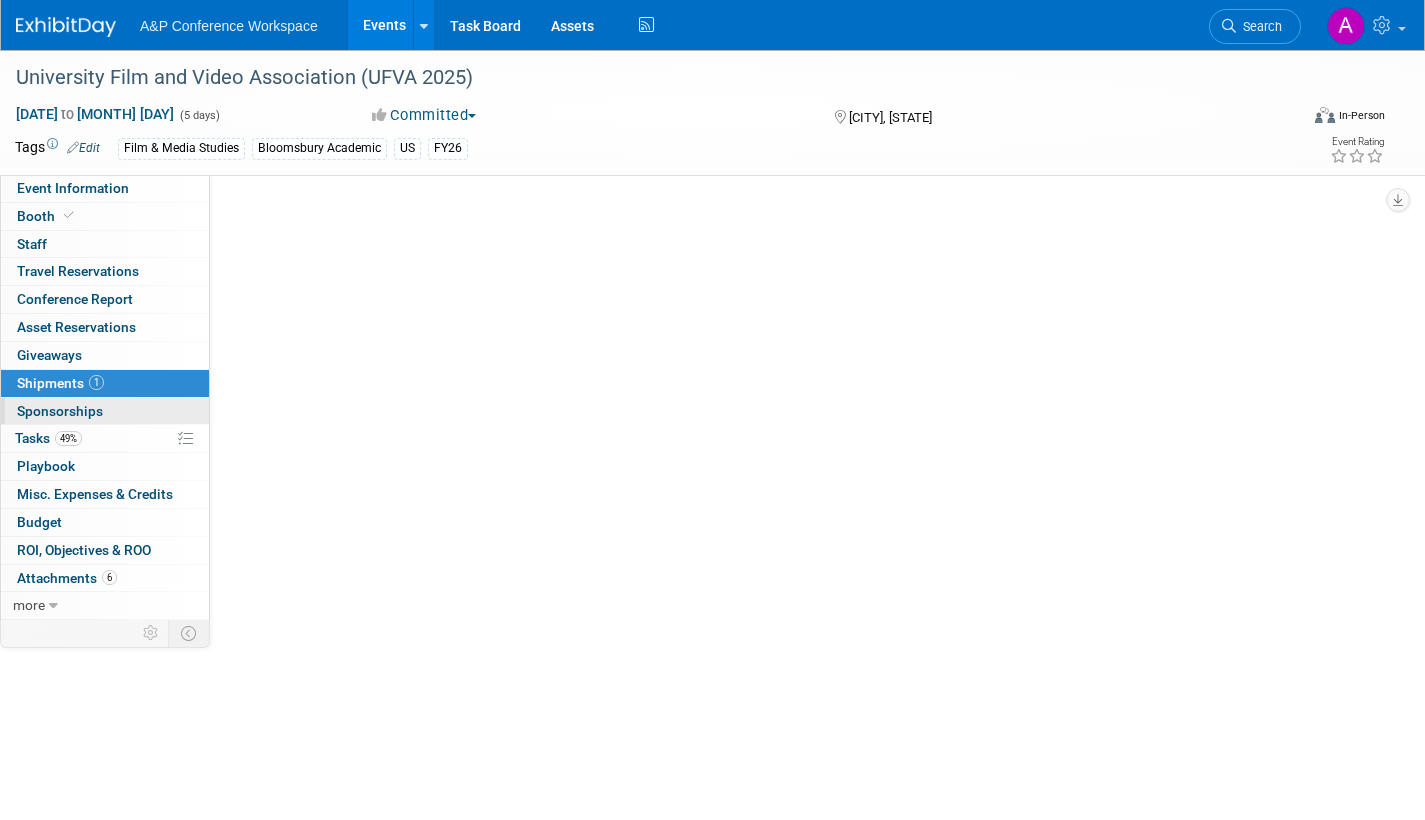 scroll, scrollTop: 0, scrollLeft: 0, axis: both 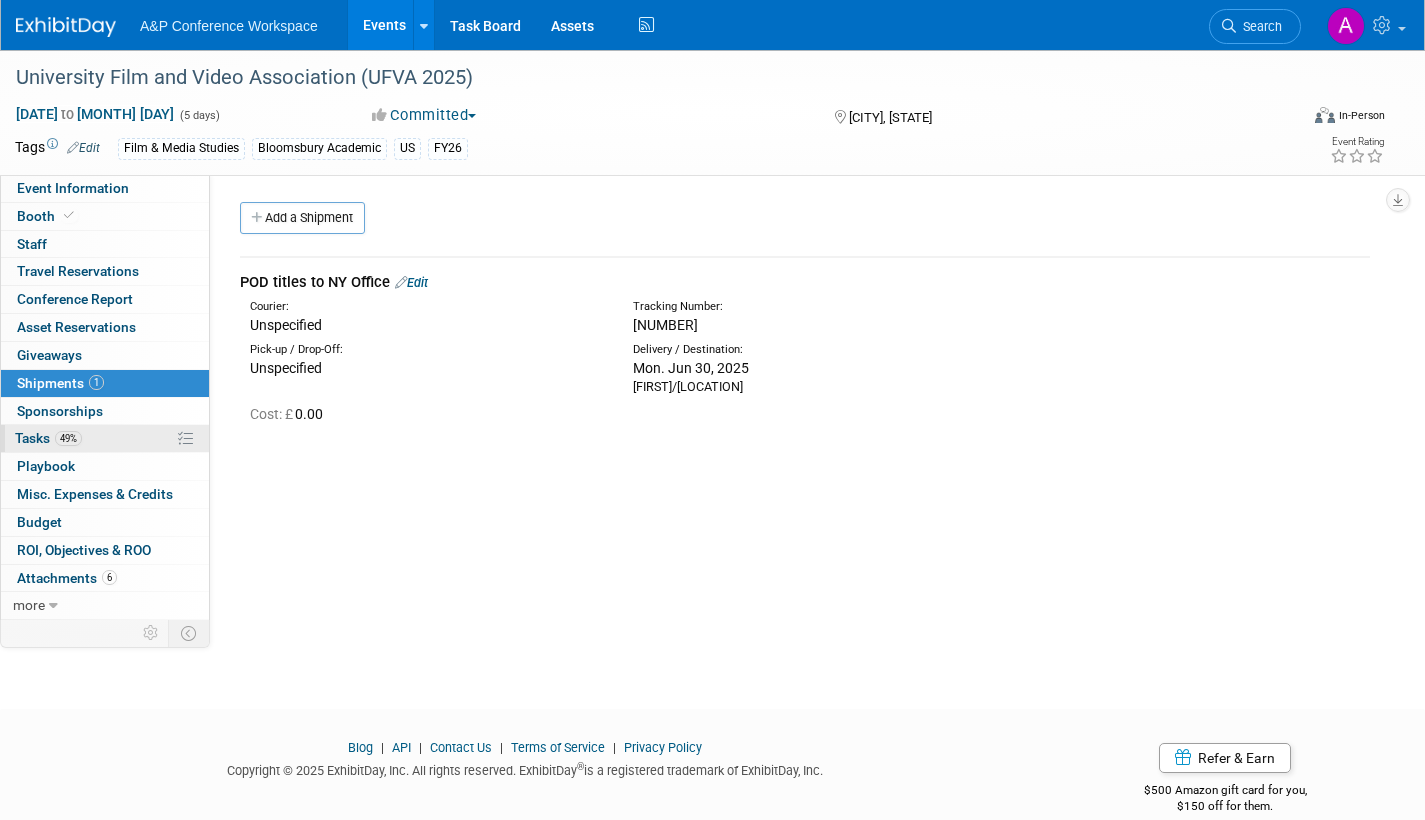 click on "Tasks 49%" at bounding box center [48, 438] 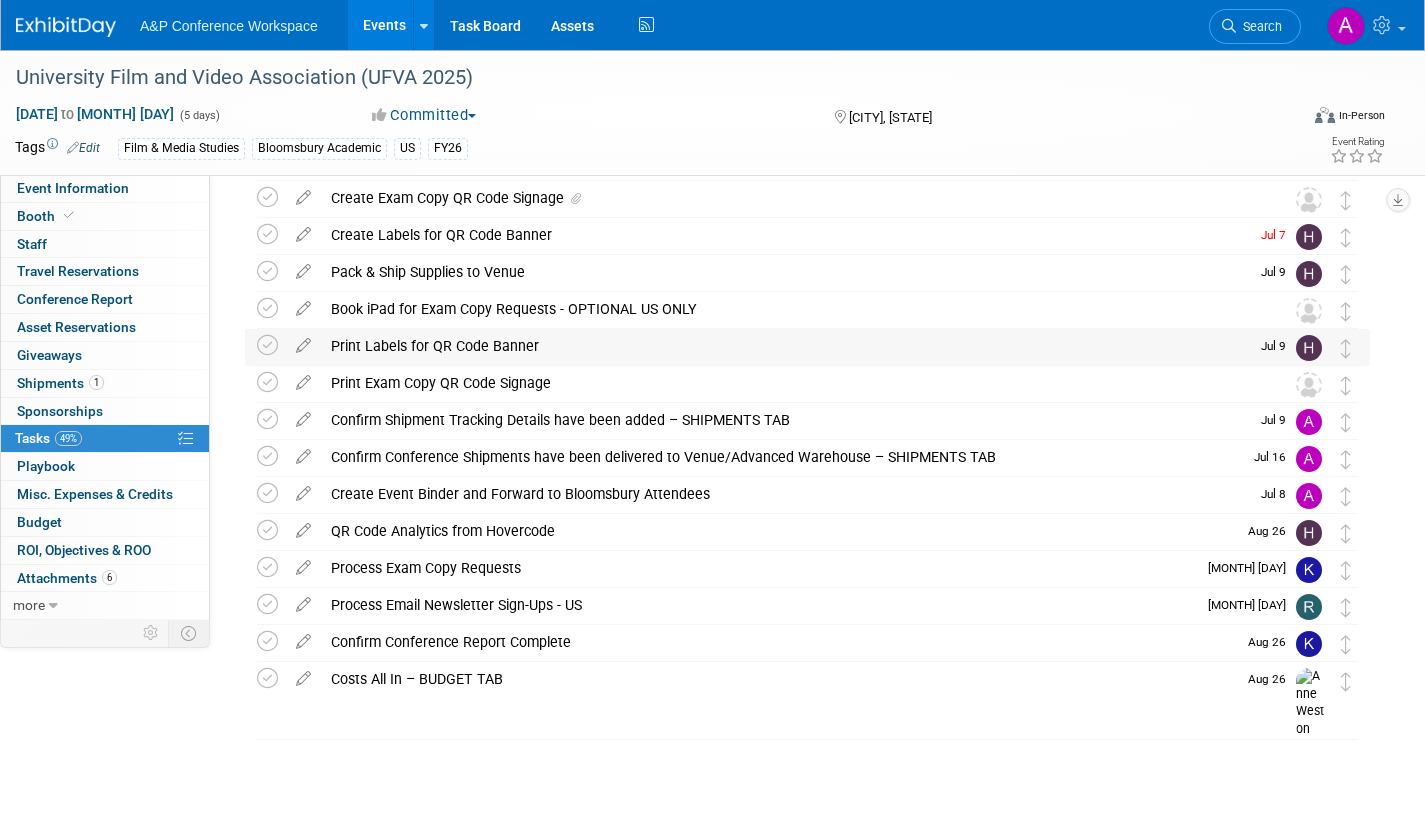 scroll, scrollTop: 265, scrollLeft: 0, axis: vertical 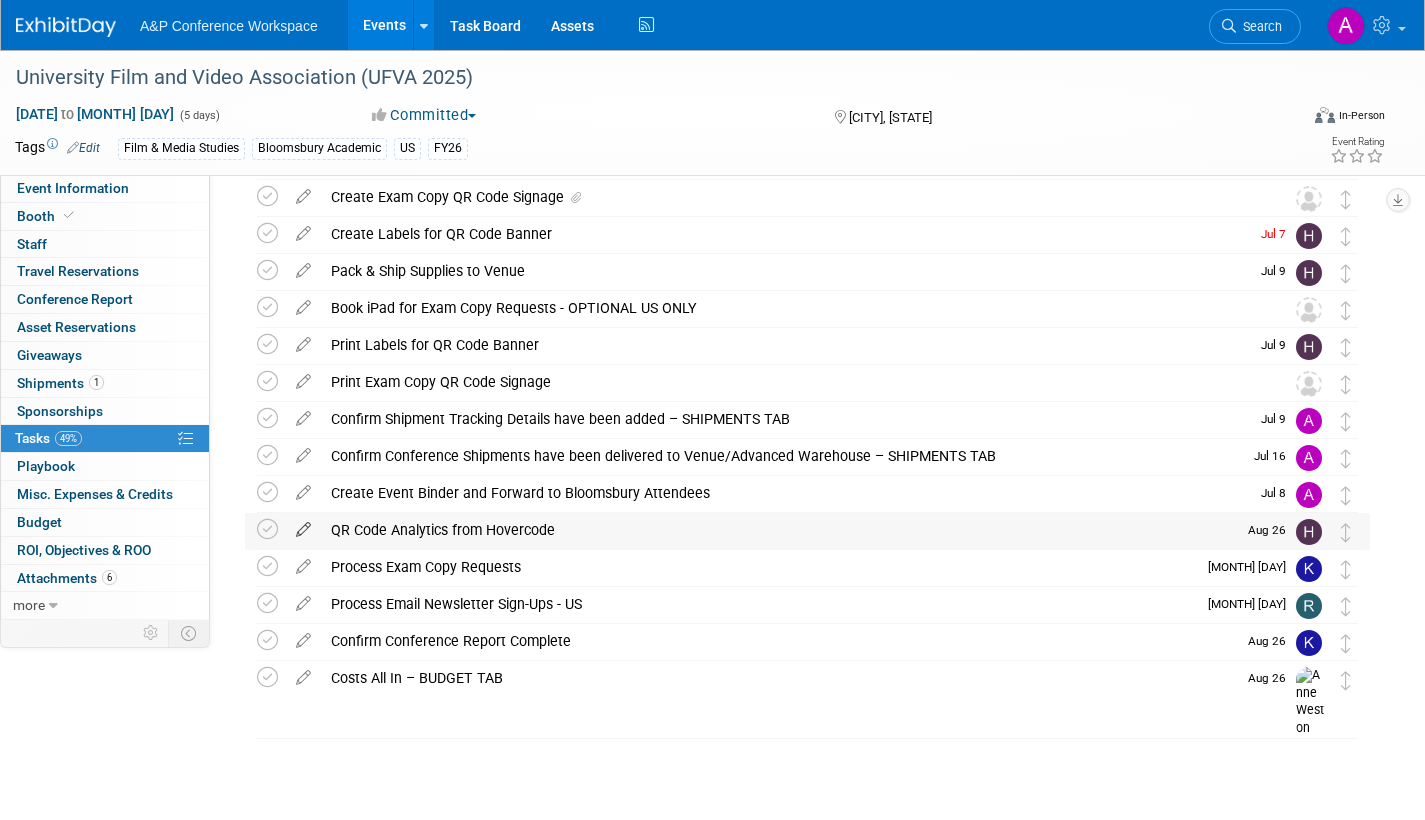 click at bounding box center (303, 525) 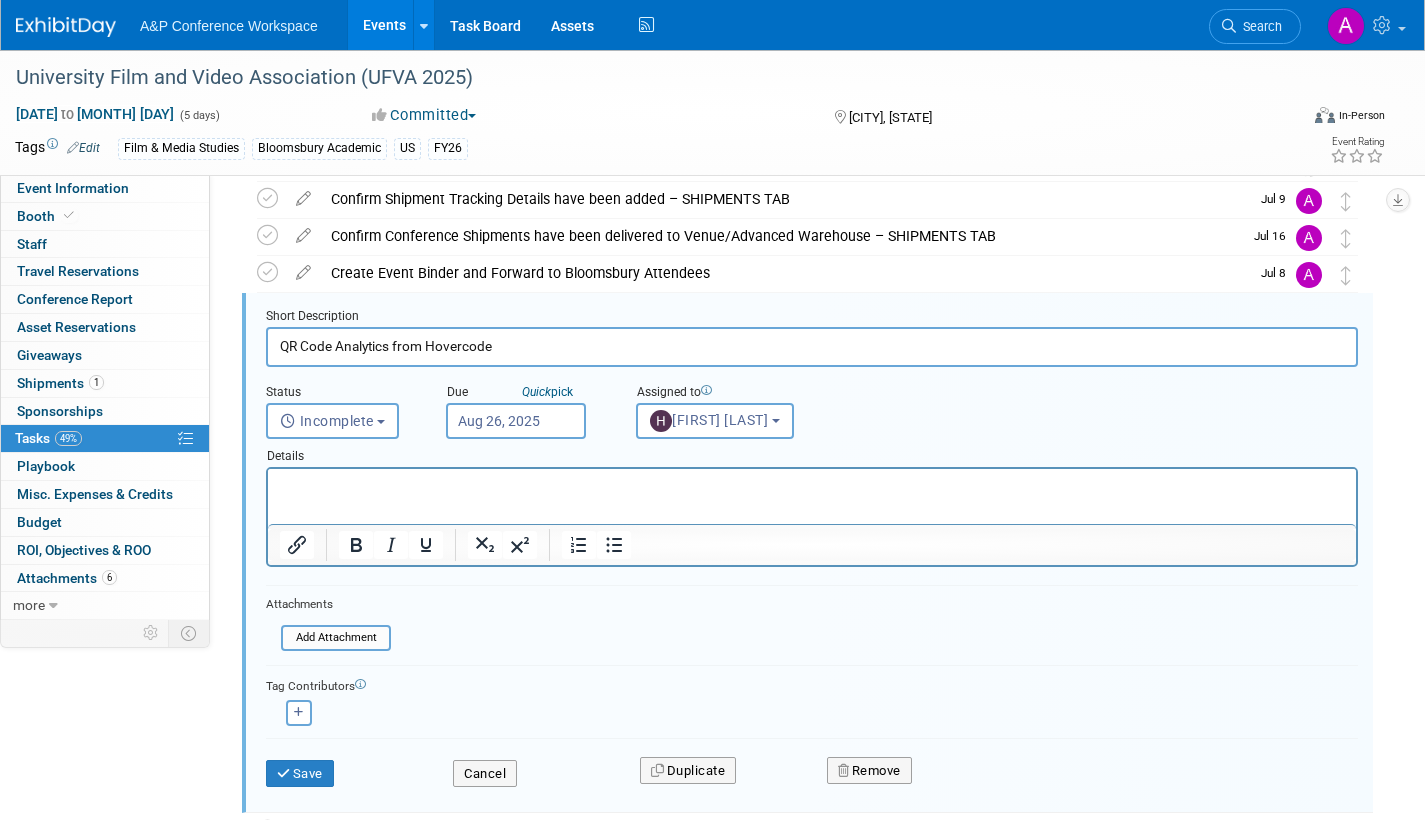 scroll, scrollTop: 0, scrollLeft: 0, axis: both 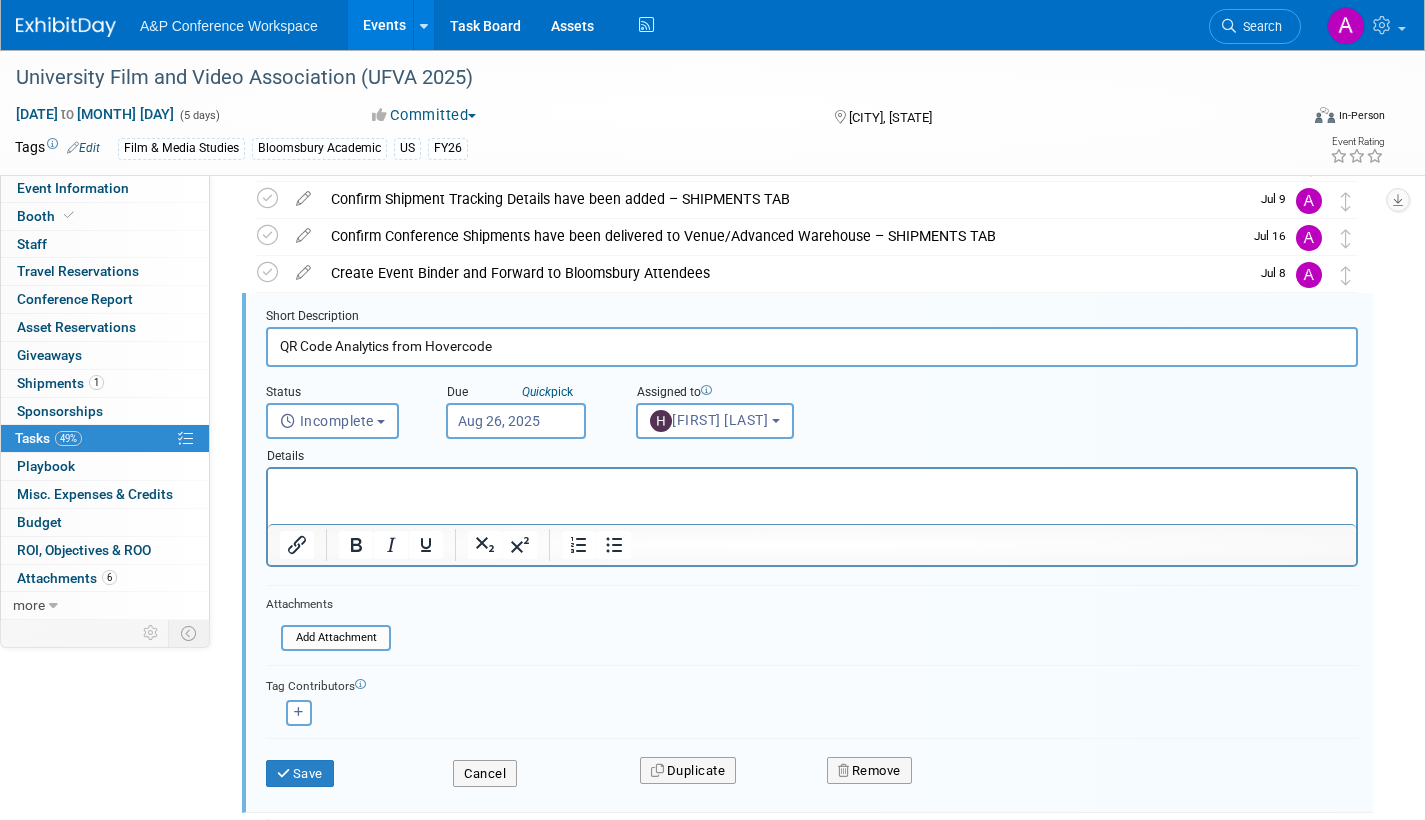 click on "Search" at bounding box center (1255, 26) 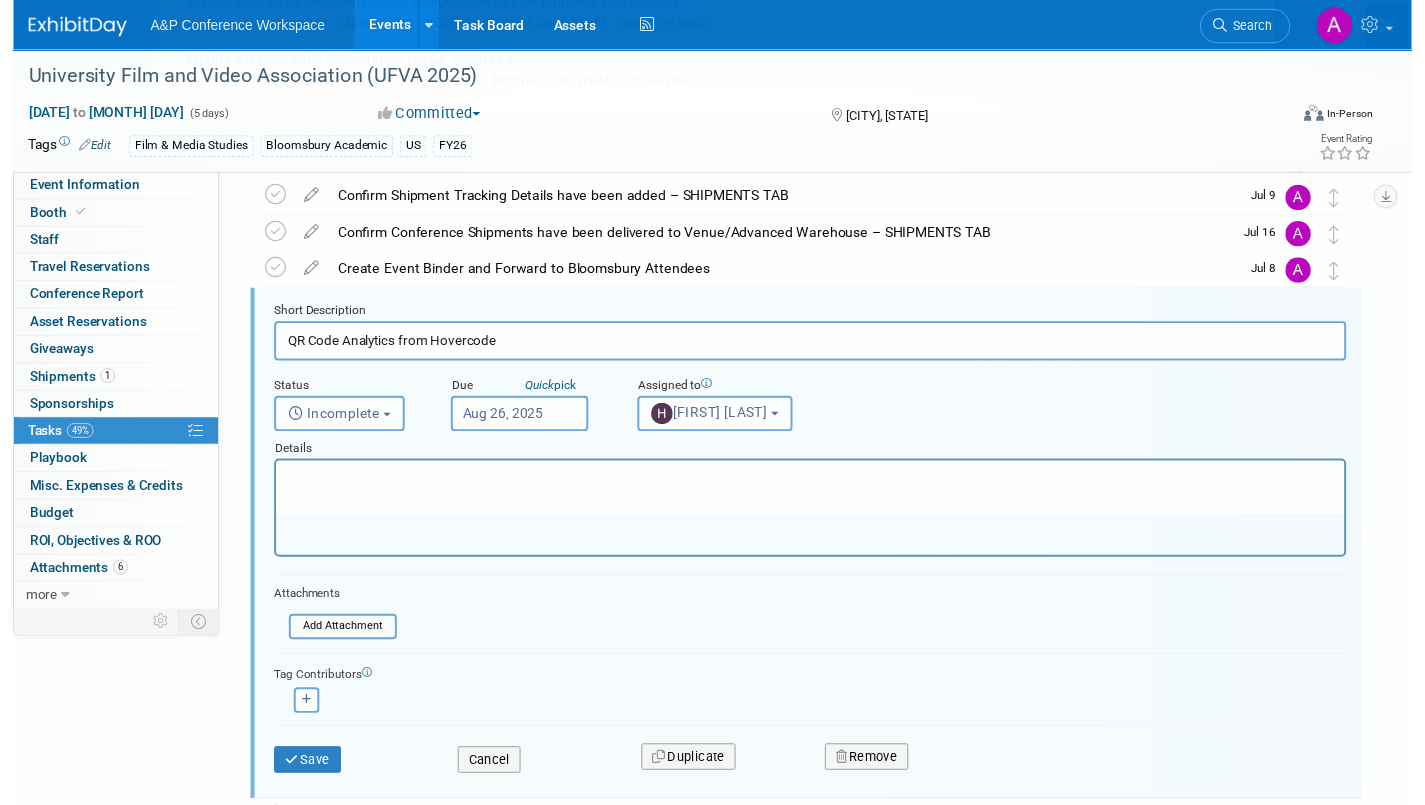 scroll, scrollTop: 0, scrollLeft: 0, axis: both 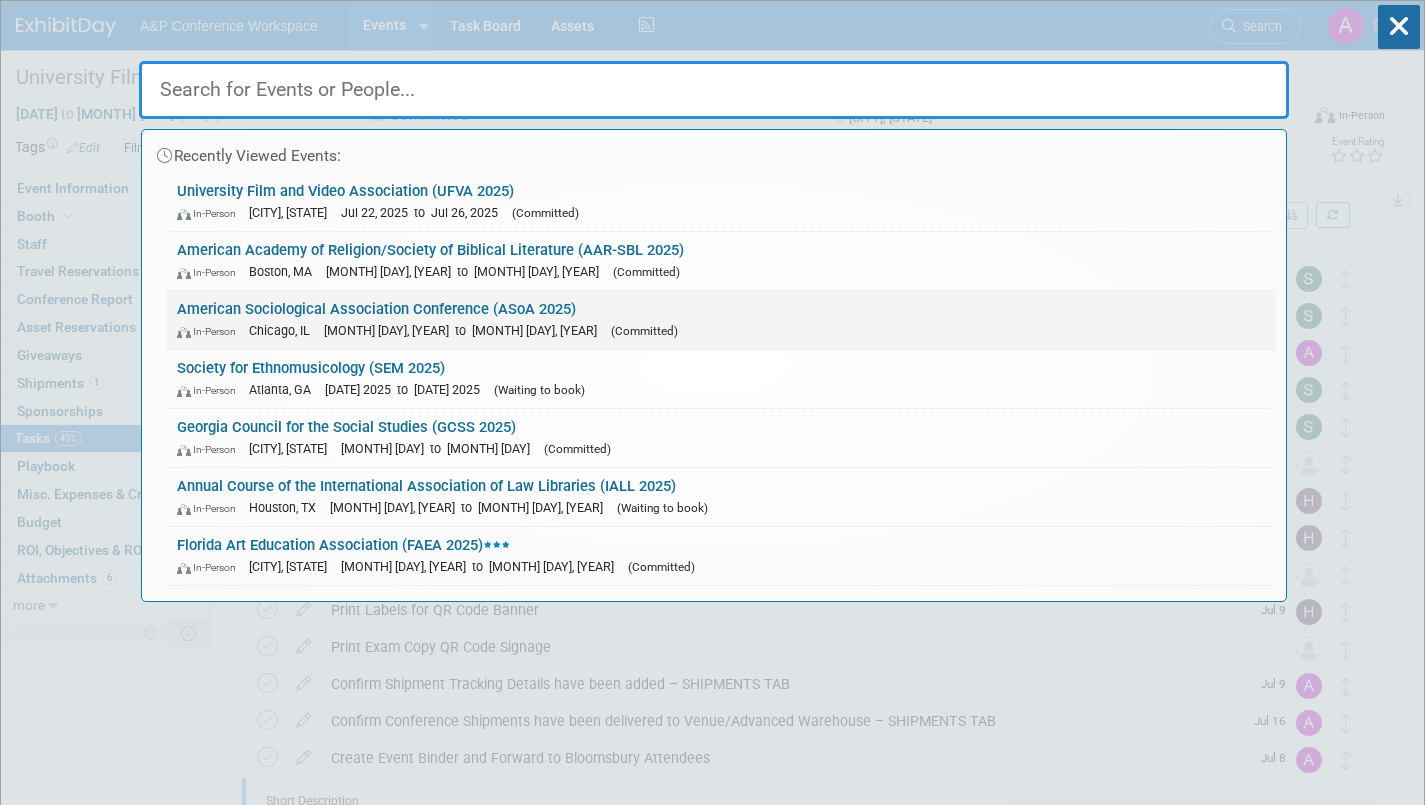 click on "American Sociological Association Conference (ASoA 2025)
In-Person
Chicago, IL
Aug 8, 2025  to  Aug 12, 2025
(Committed)" at bounding box center (721, 320) 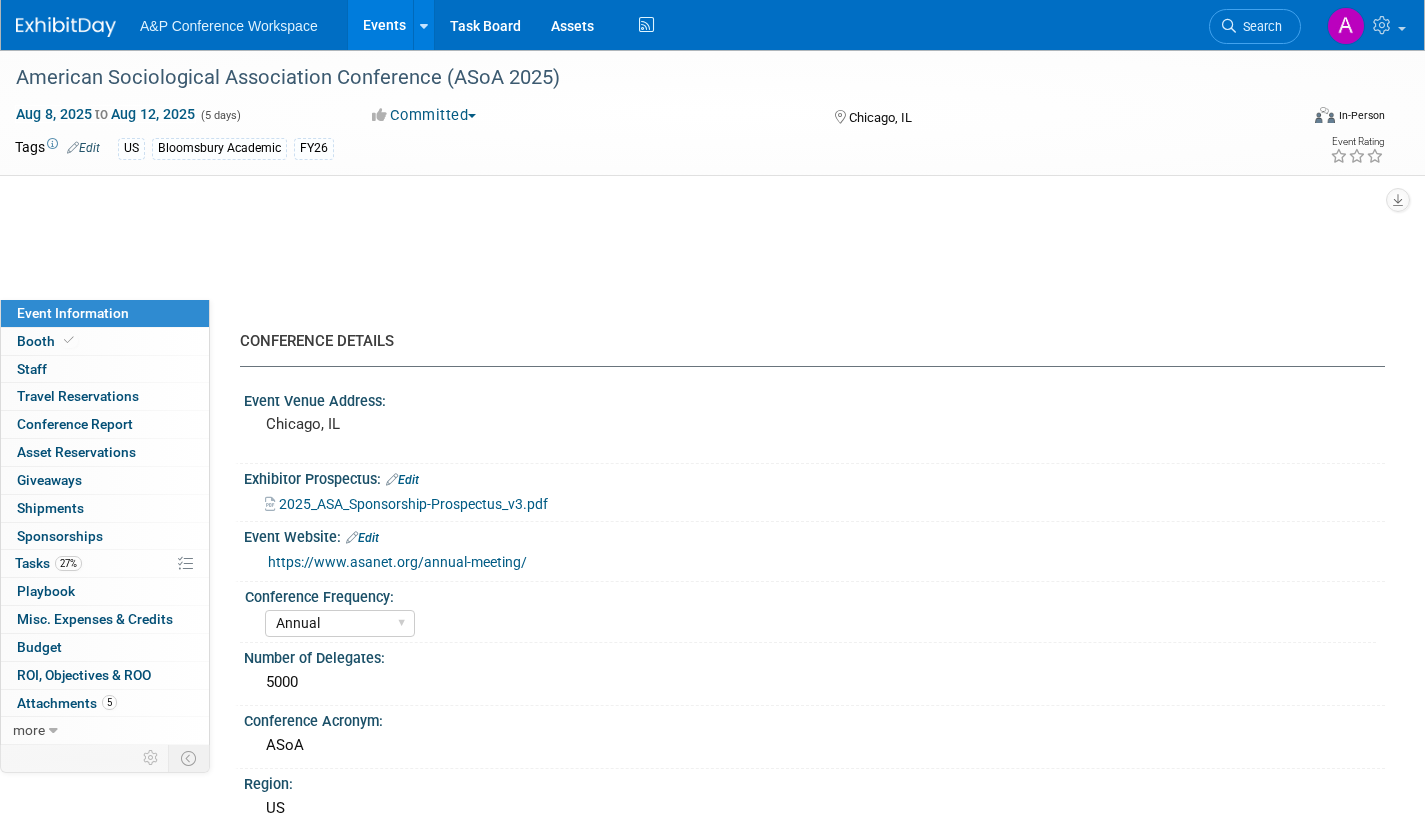scroll, scrollTop: 0, scrollLeft: 0, axis: both 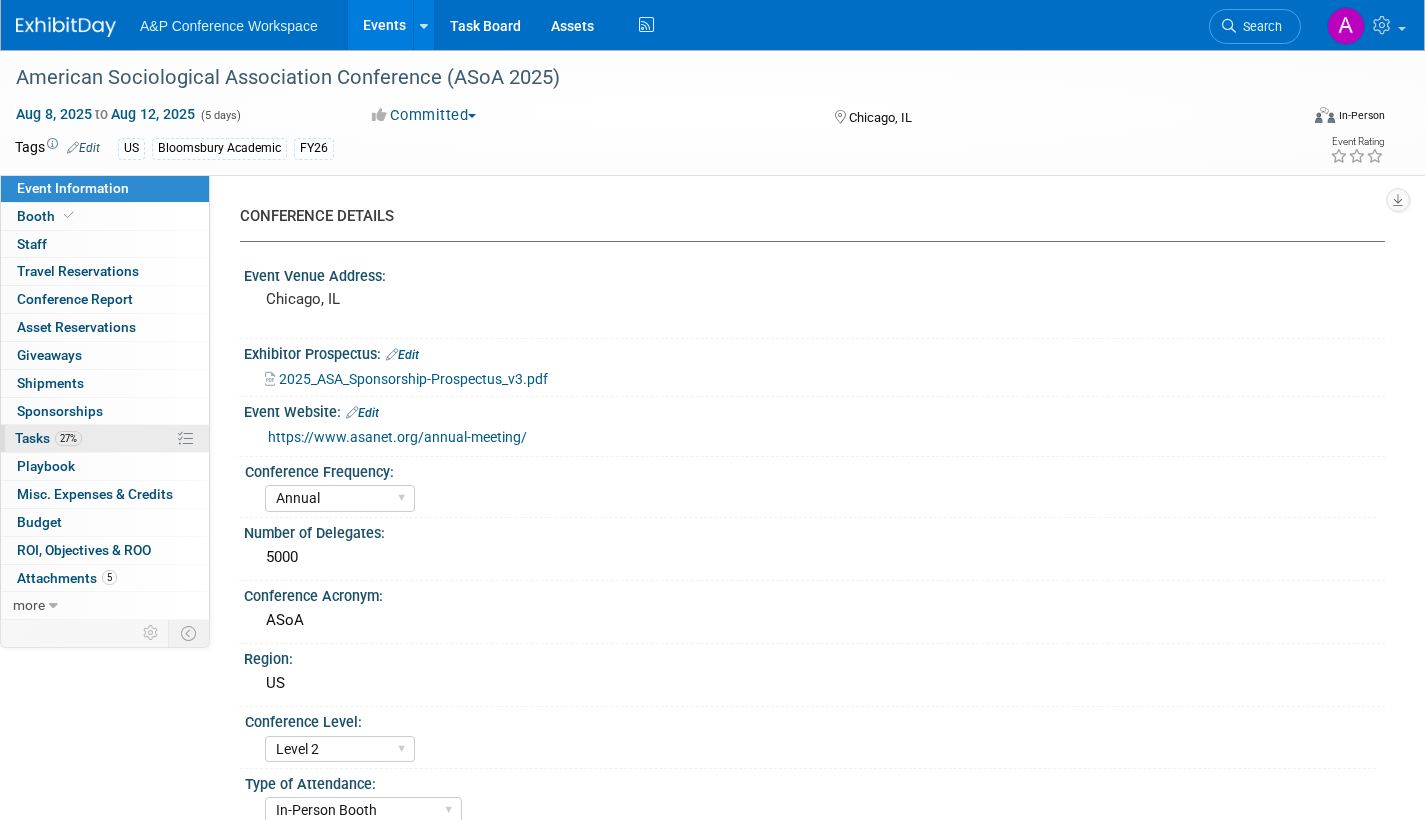 click on "Tasks 27%" at bounding box center [48, 438] 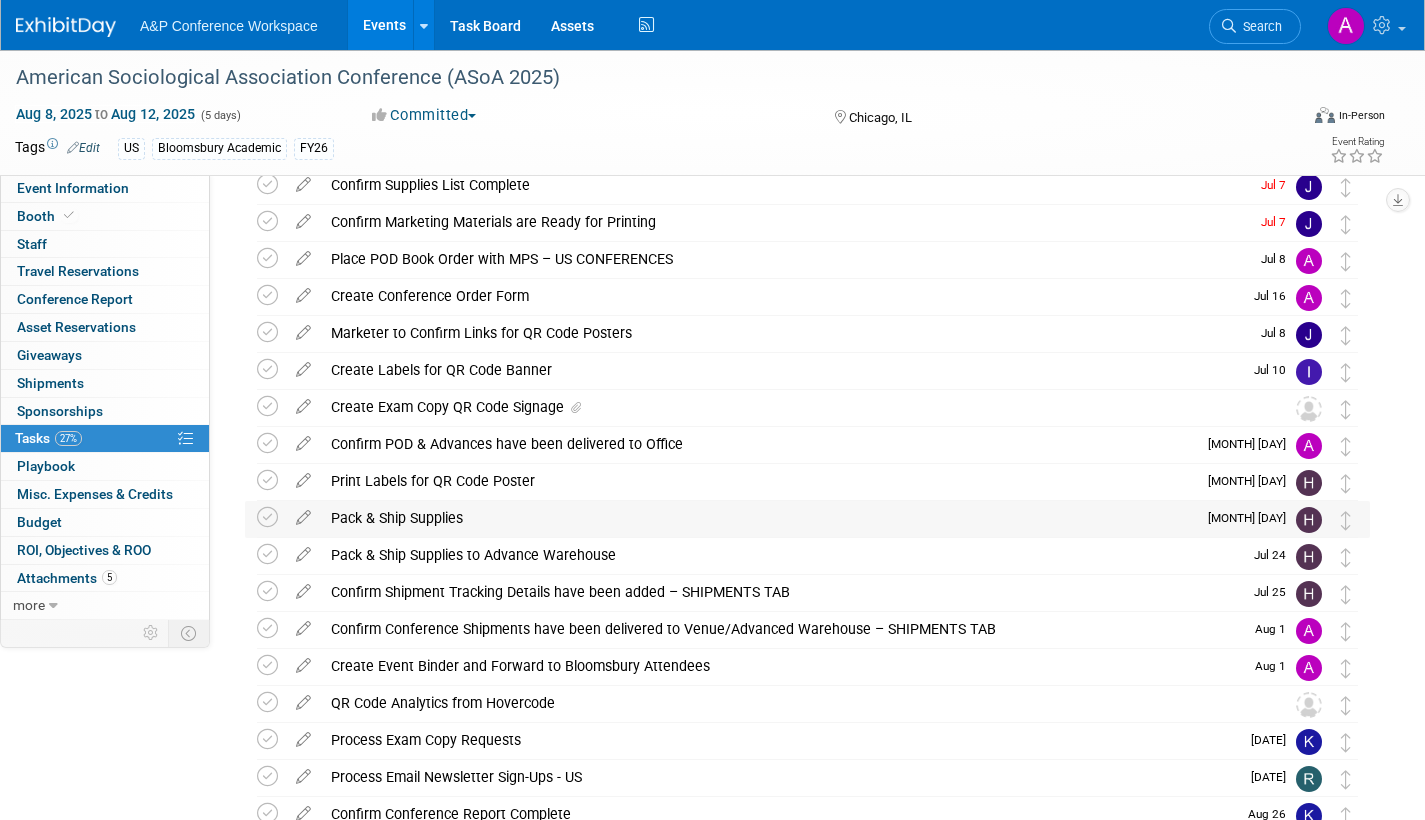 scroll, scrollTop: 400, scrollLeft: 0, axis: vertical 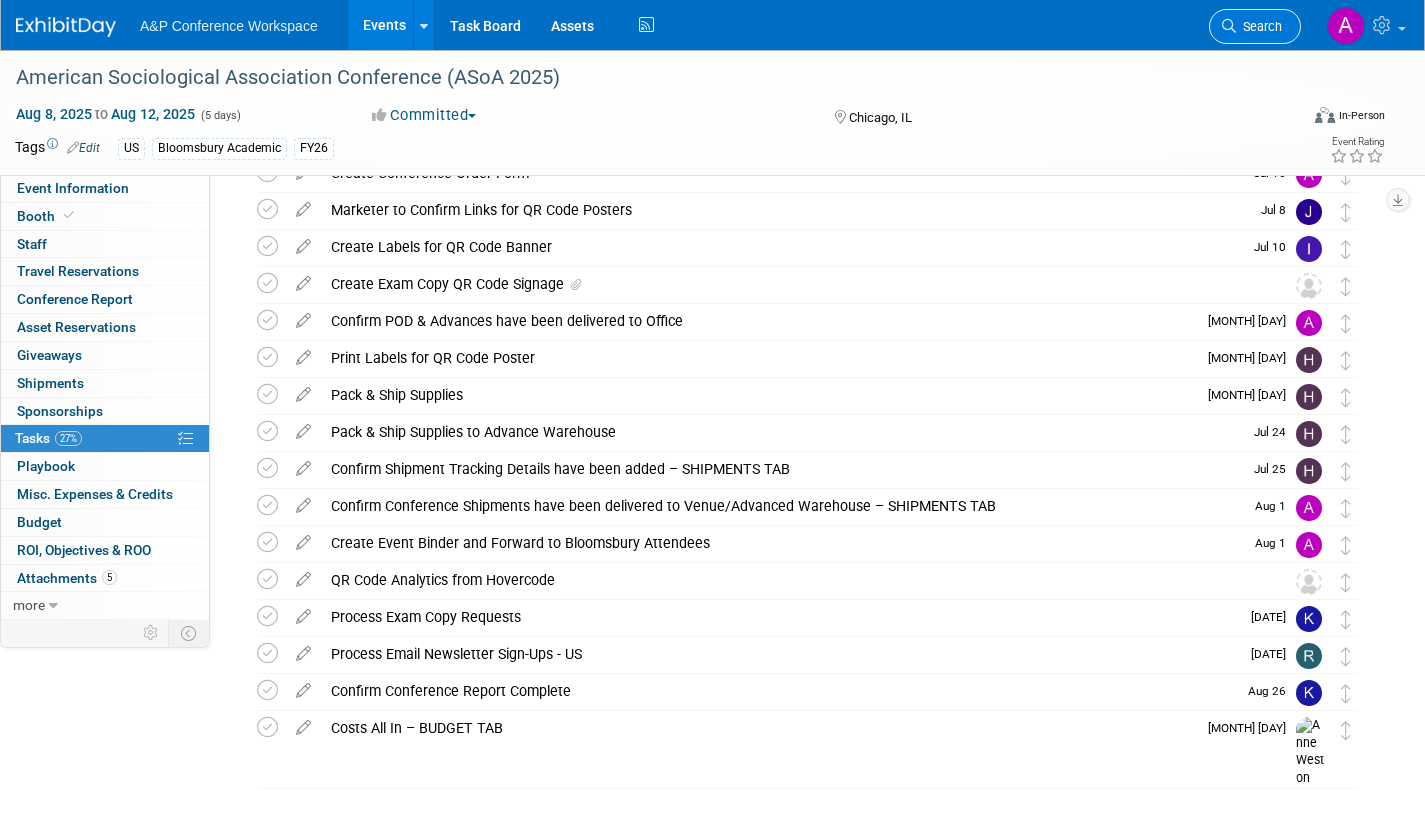 click on "Search" at bounding box center [1259, 26] 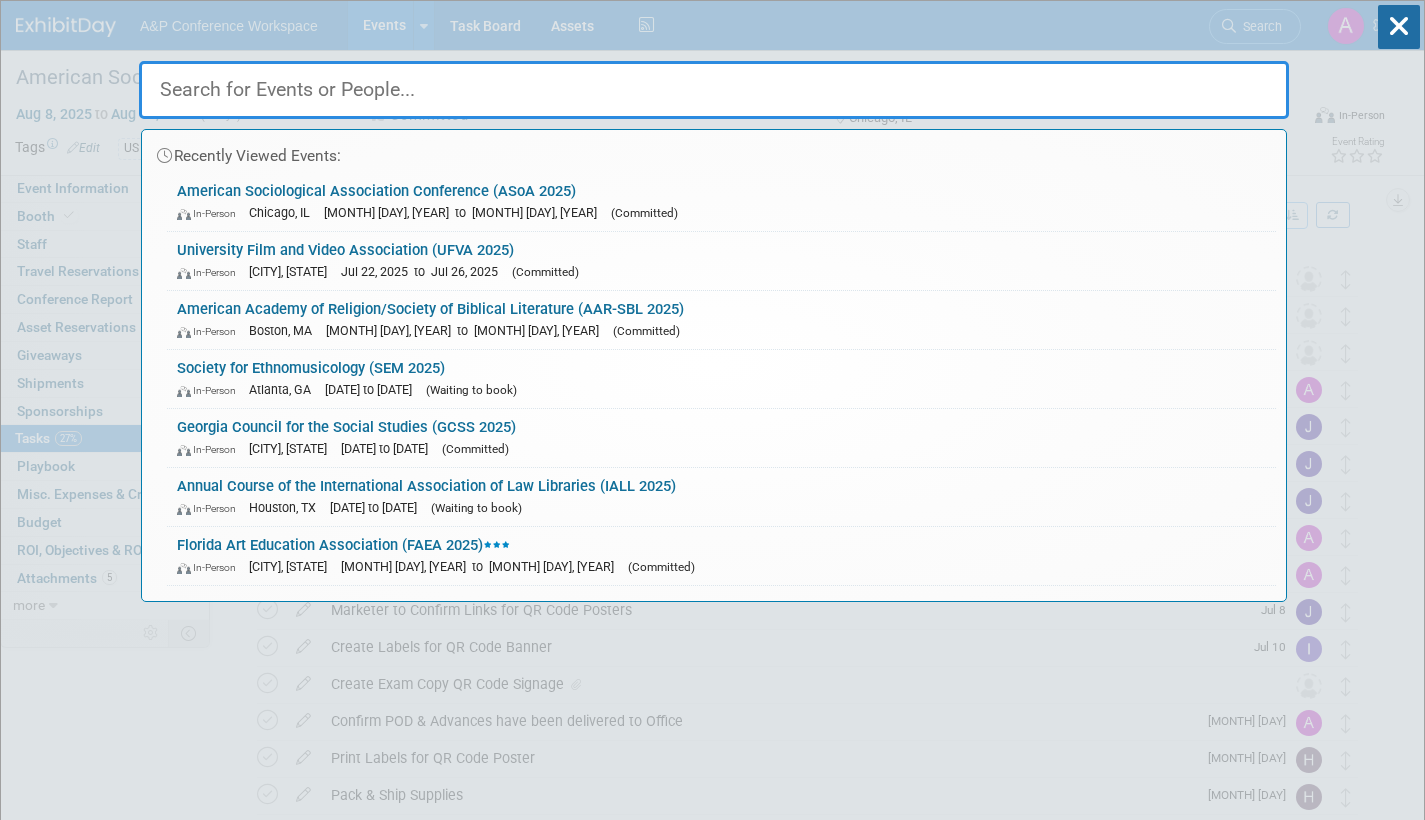 click at bounding box center (714, 90) 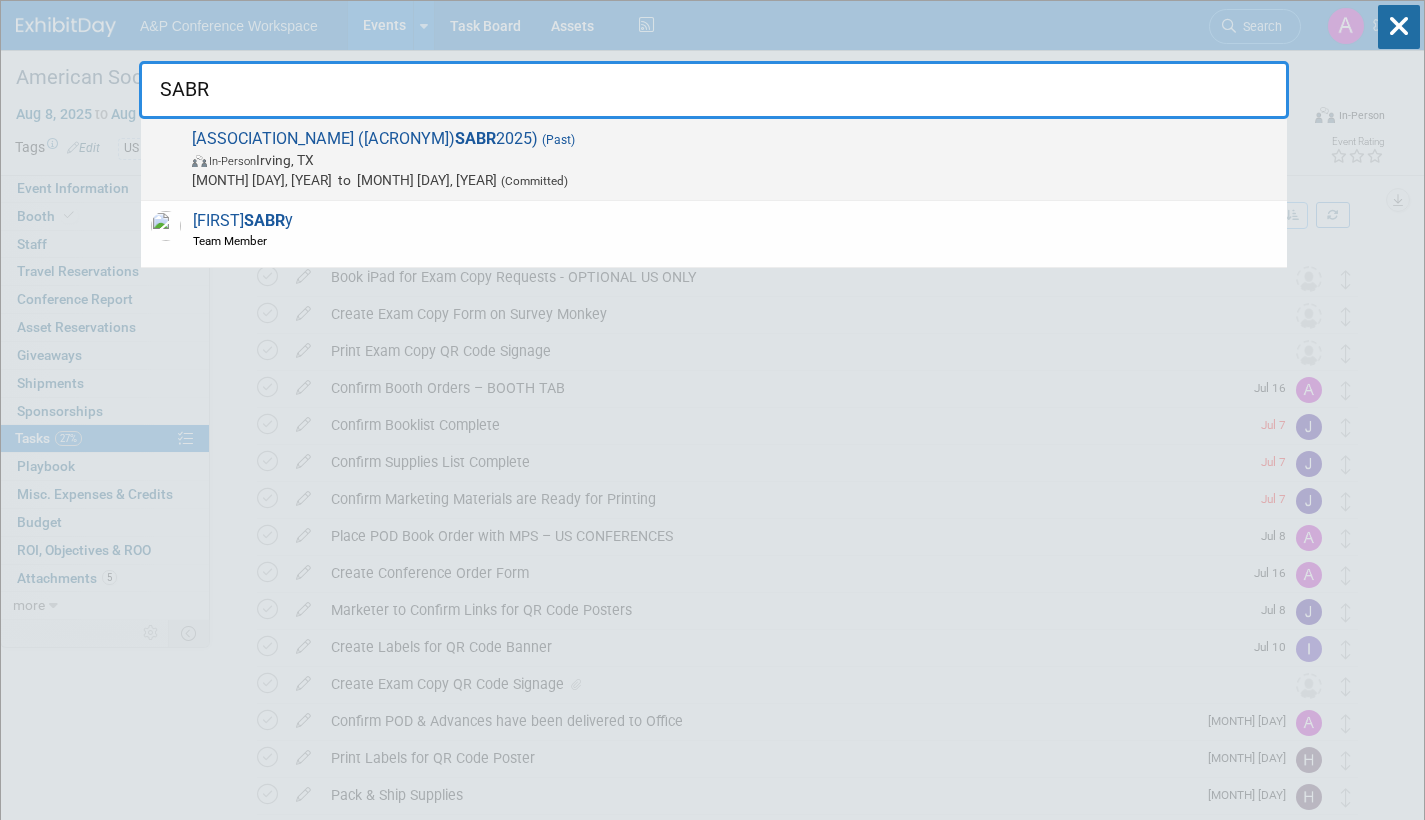 type on "SABR" 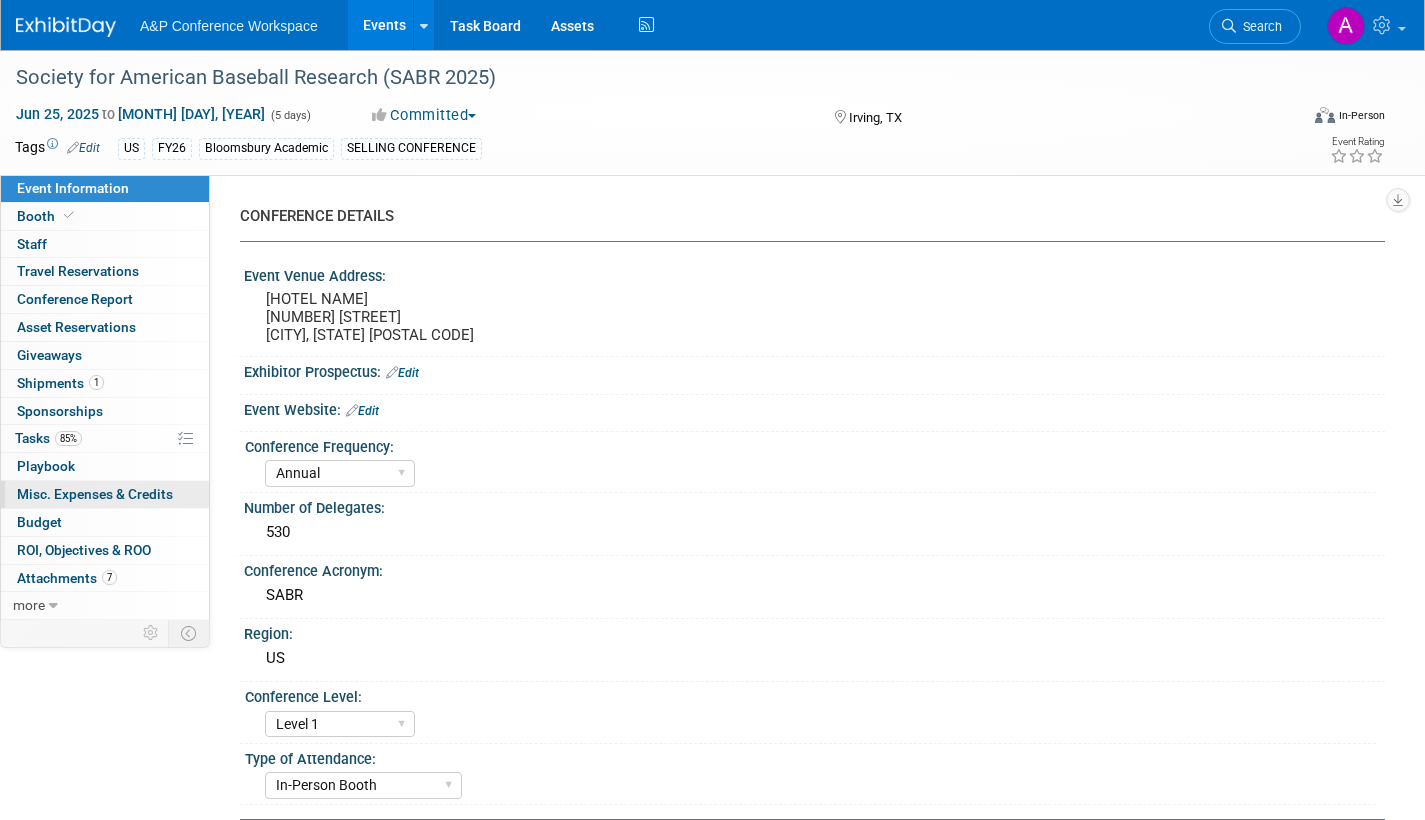 scroll, scrollTop: 0, scrollLeft: 0, axis: both 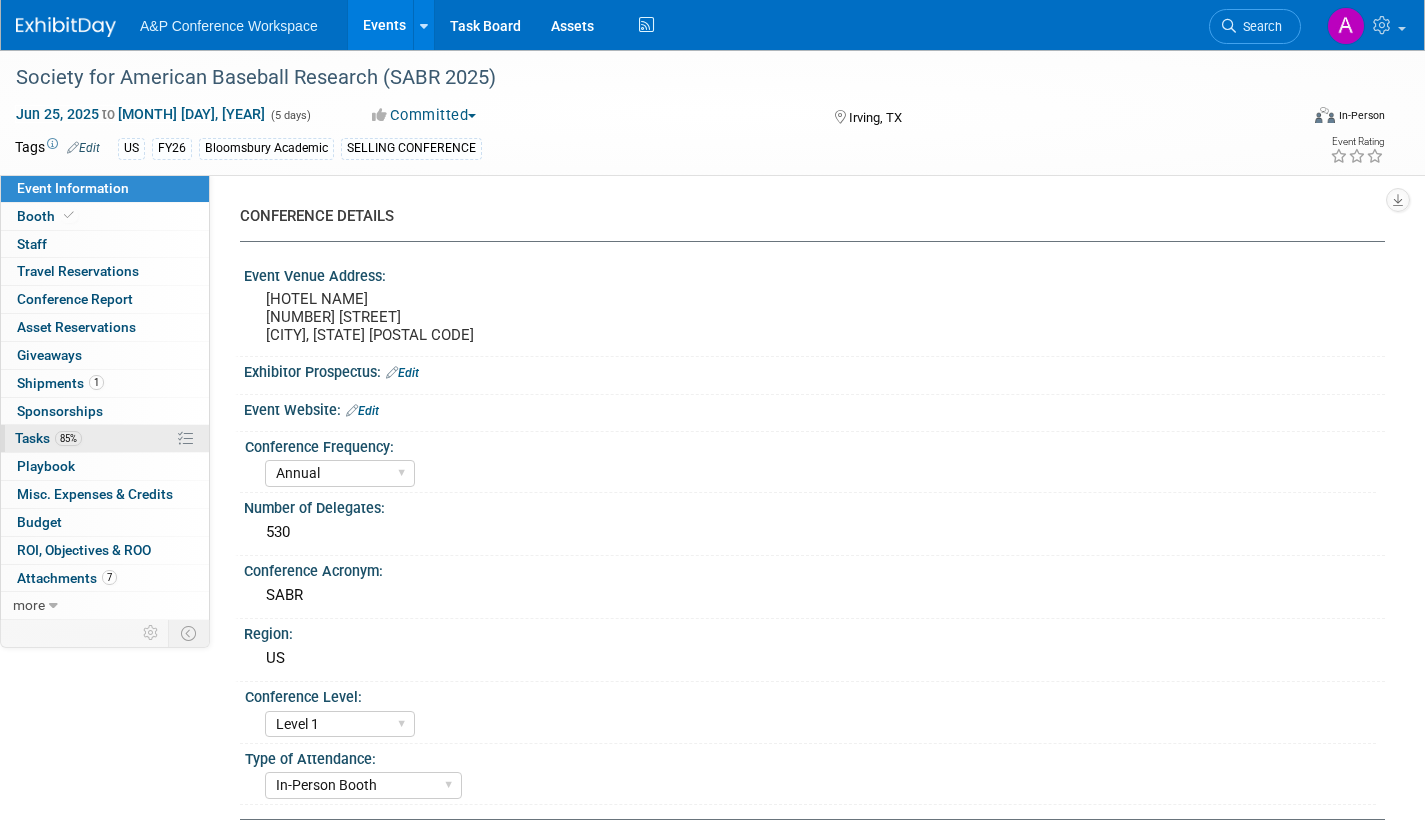 click on "Tasks 85%" at bounding box center (48, 438) 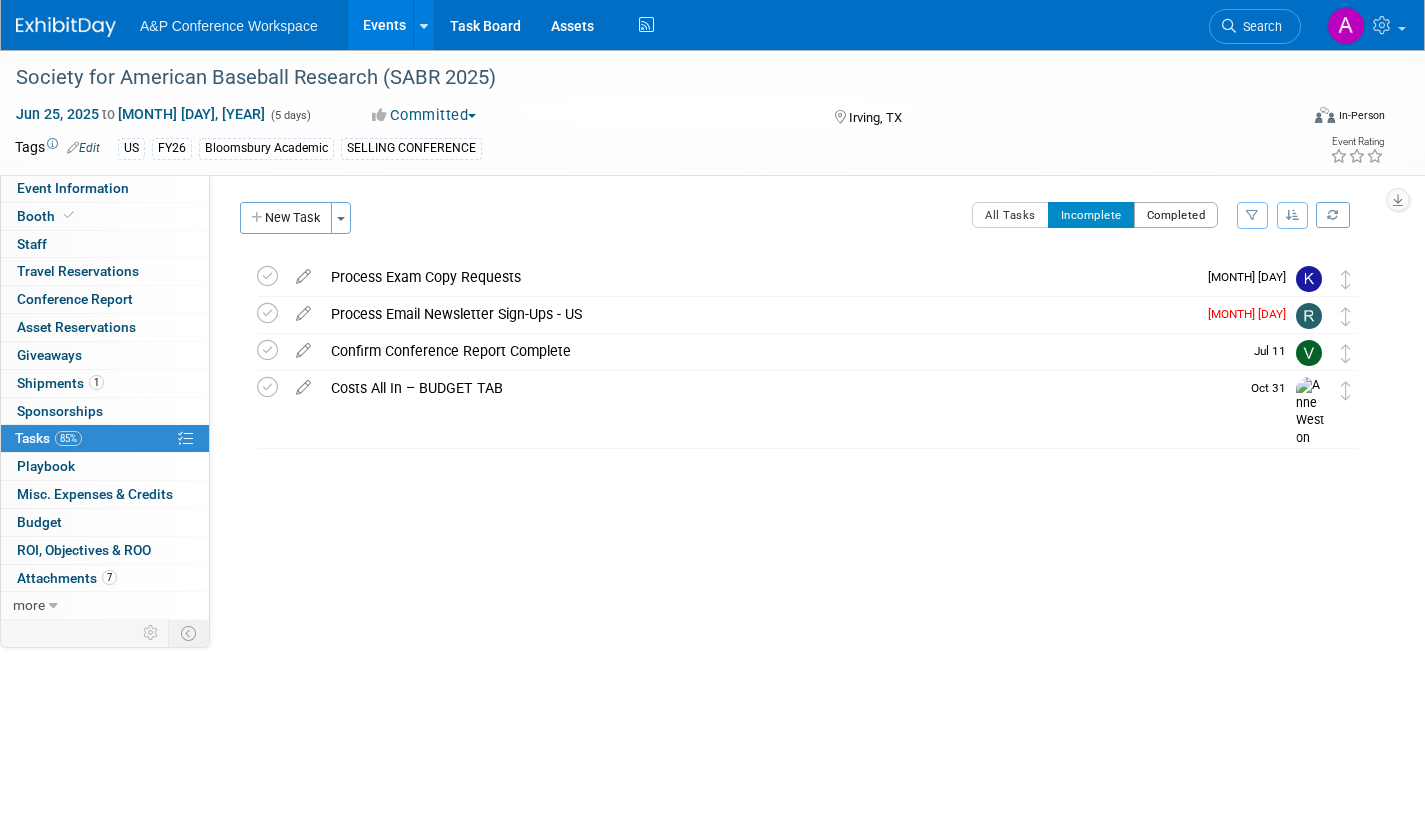 click on "Completed" at bounding box center [1176, 215] 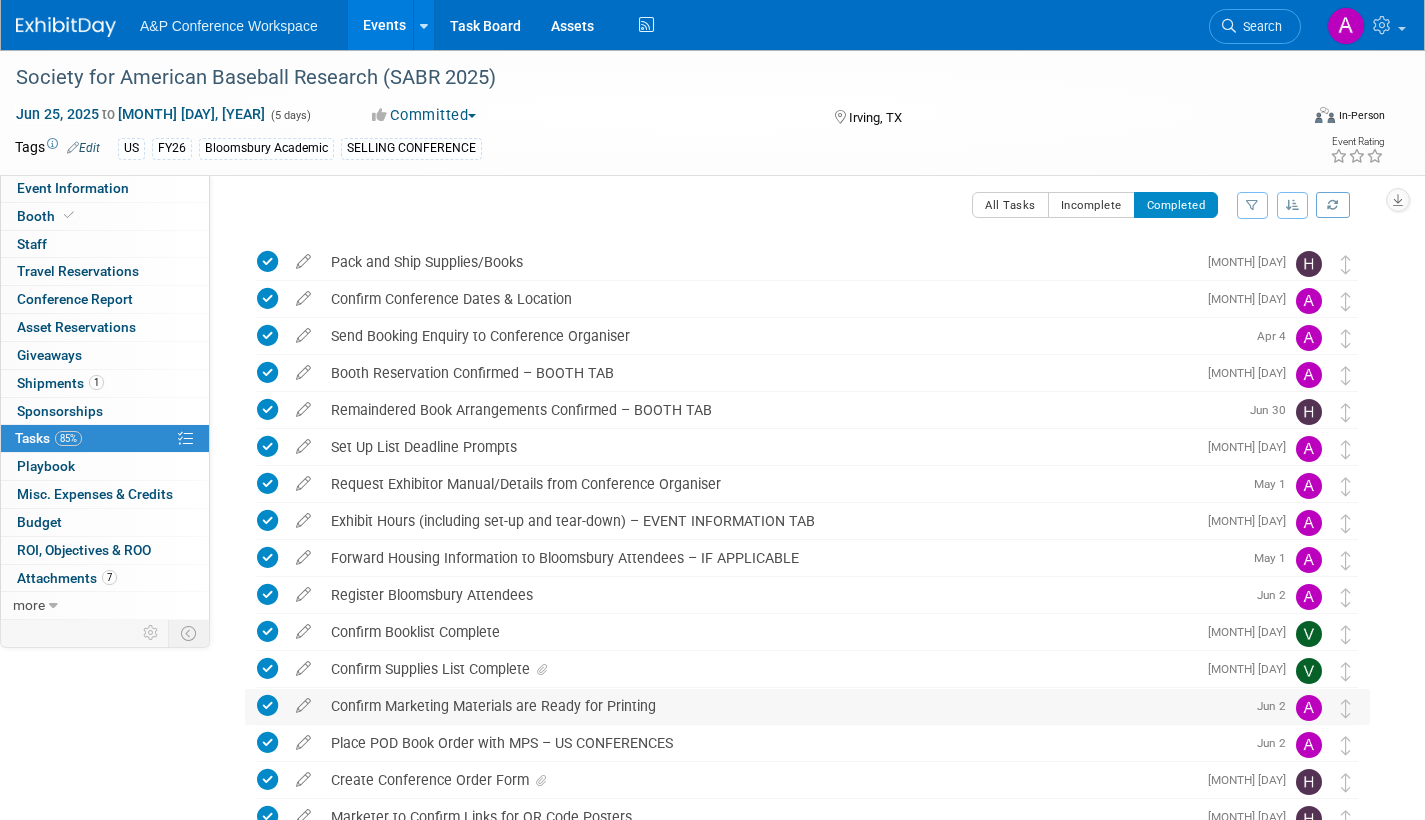 scroll, scrollTop: 8, scrollLeft: 0, axis: vertical 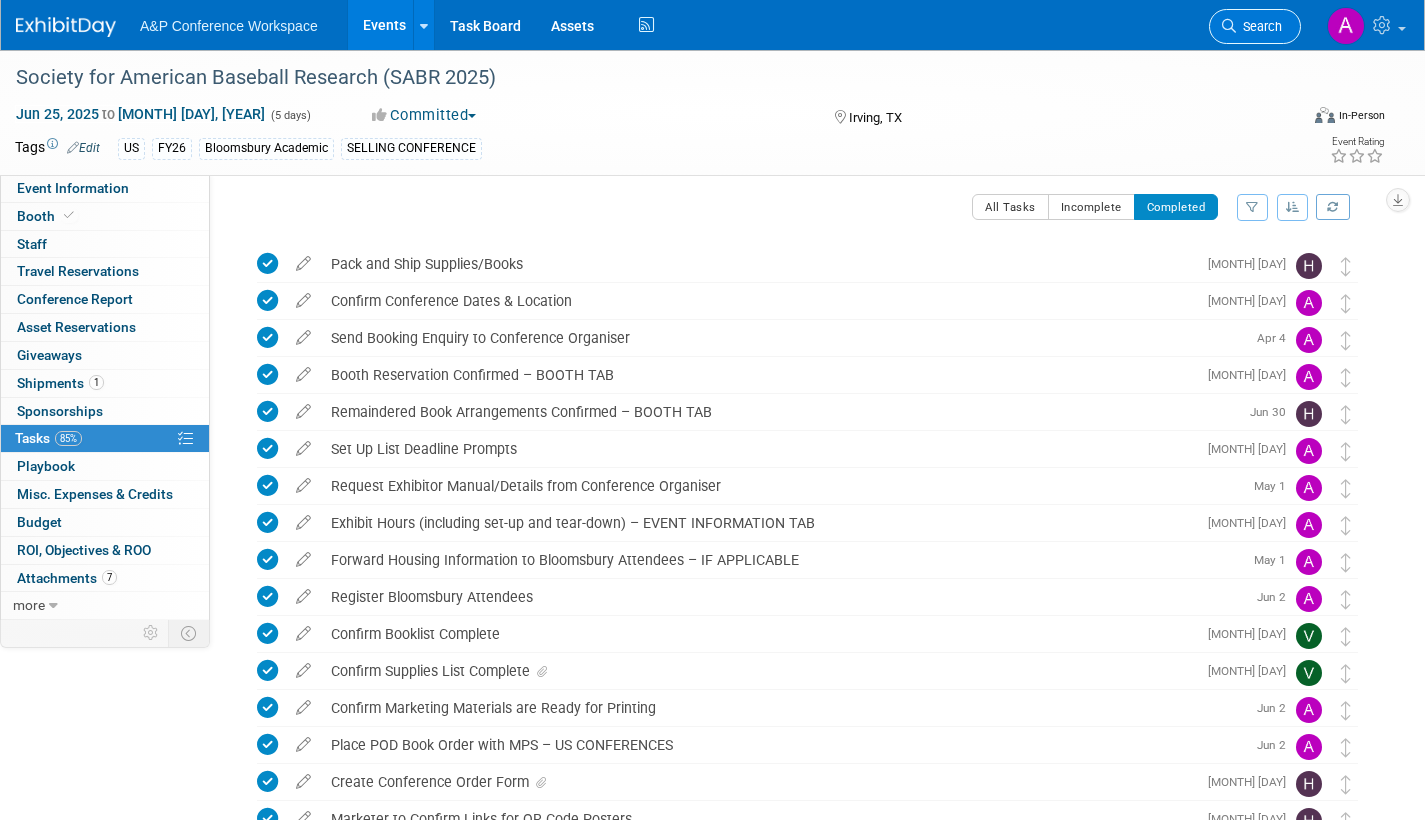 click on "Search" at bounding box center (1259, 26) 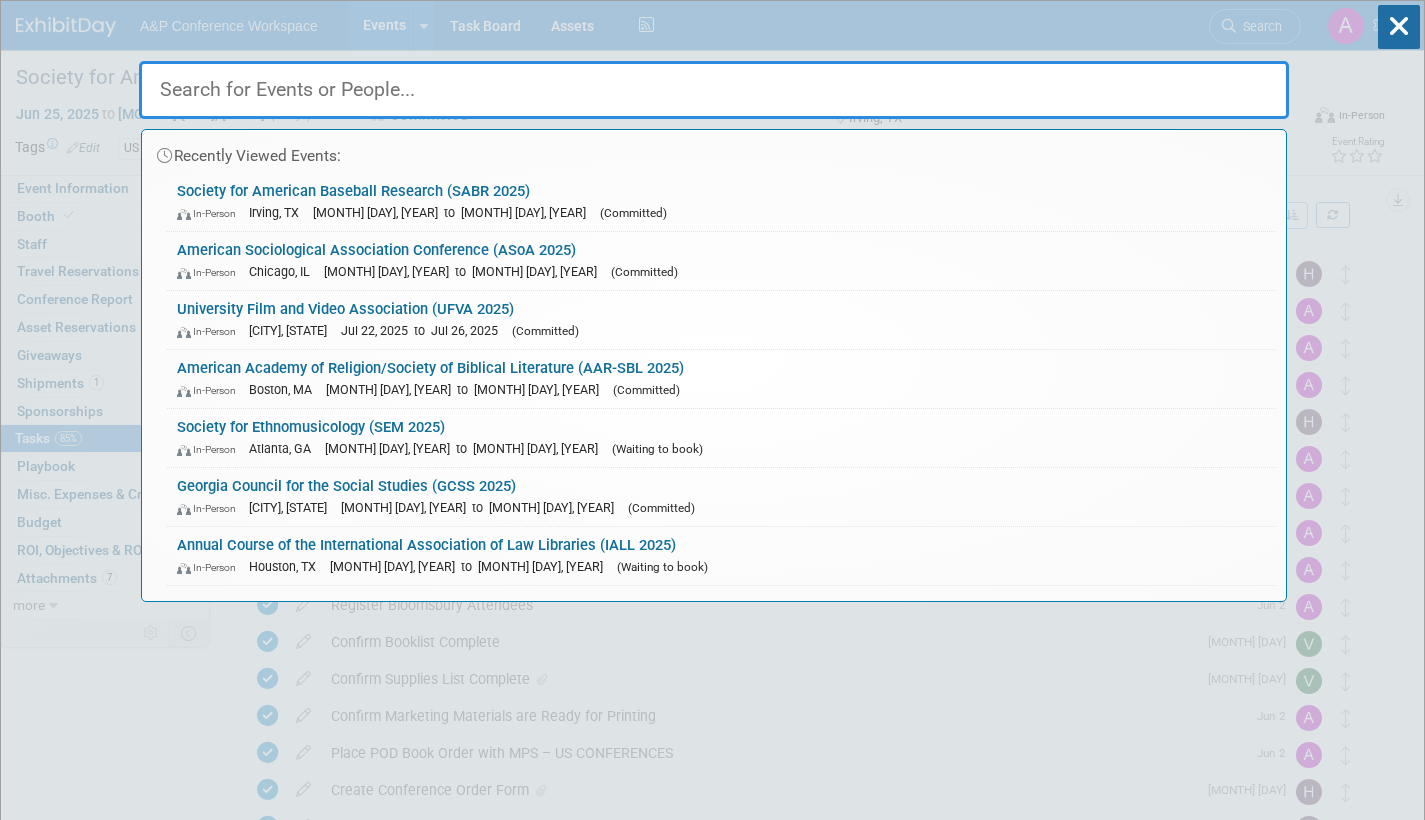 click on "(Committed)" at bounding box center (545, 331) 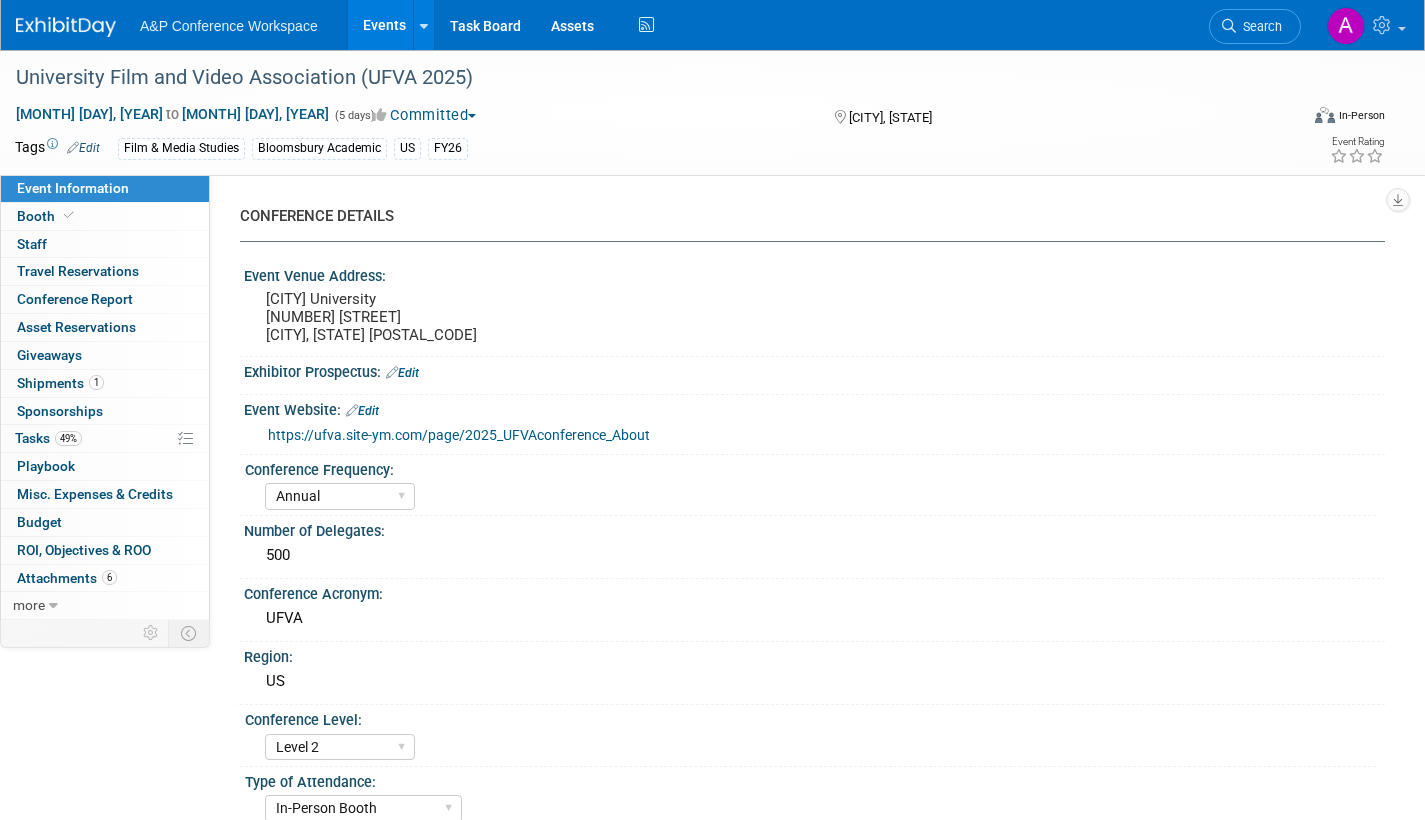 scroll, scrollTop: 0, scrollLeft: 0, axis: both 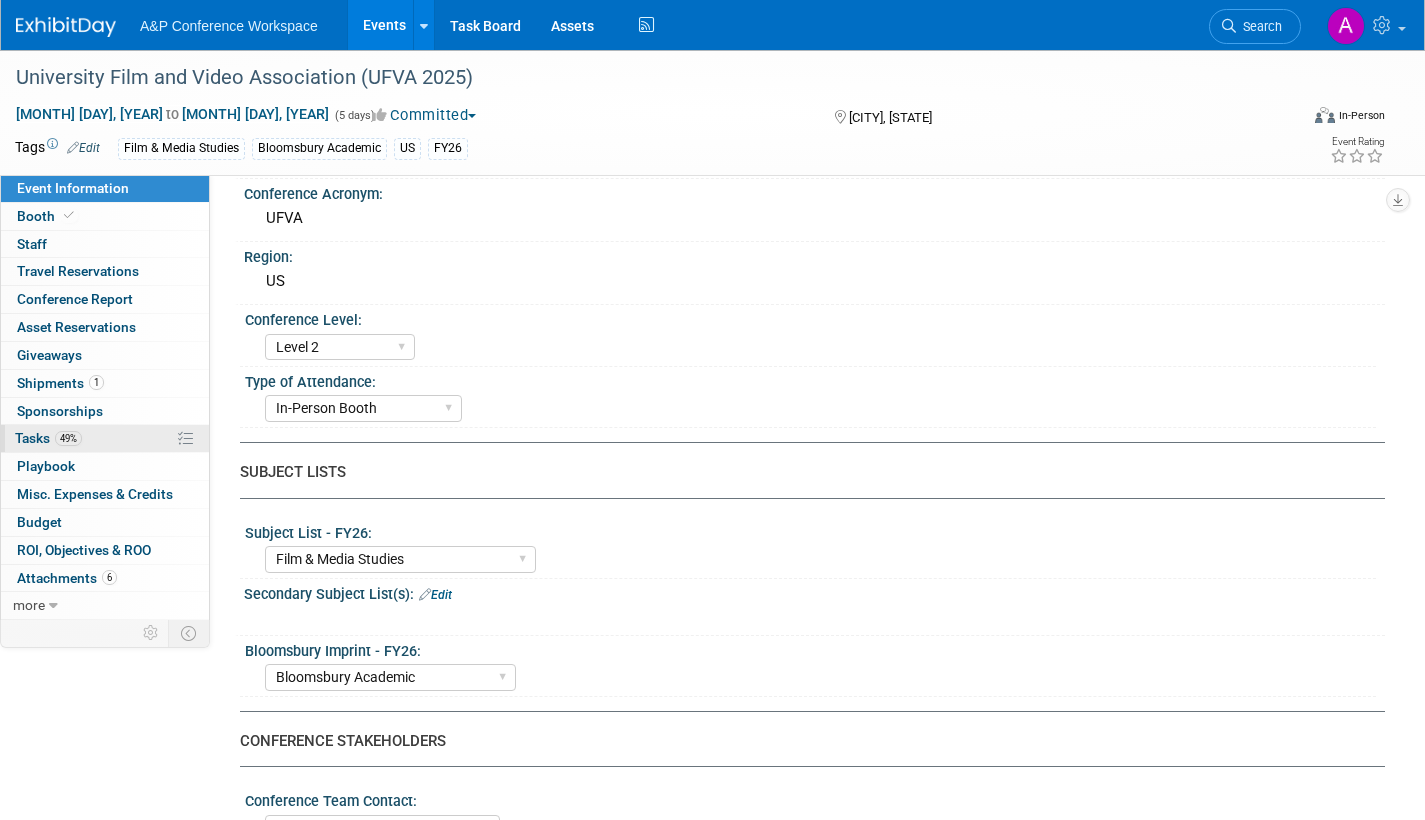 click on "Tasks 49%" at bounding box center [48, 438] 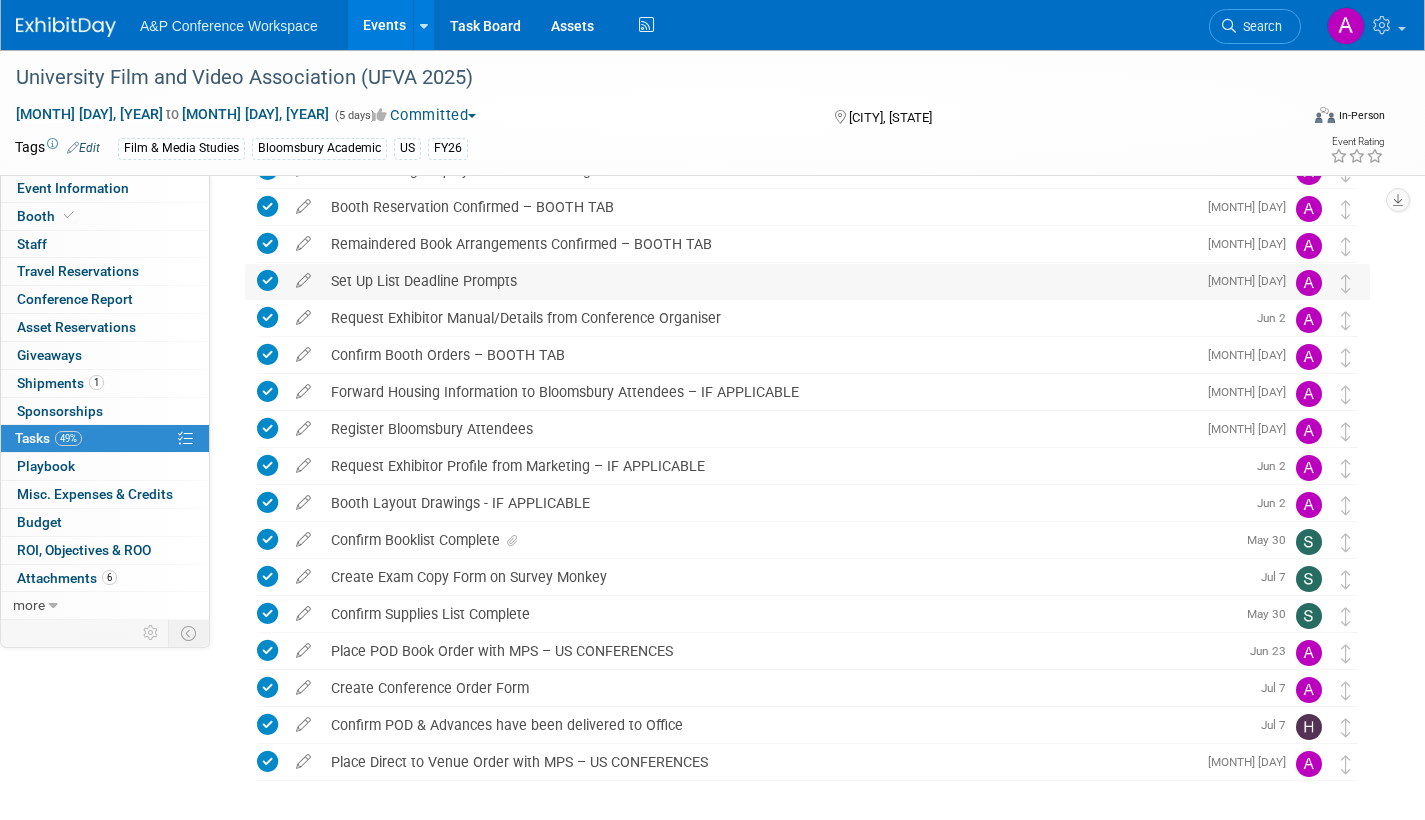 scroll, scrollTop: 23, scrollLeft: 0, axis: vertical 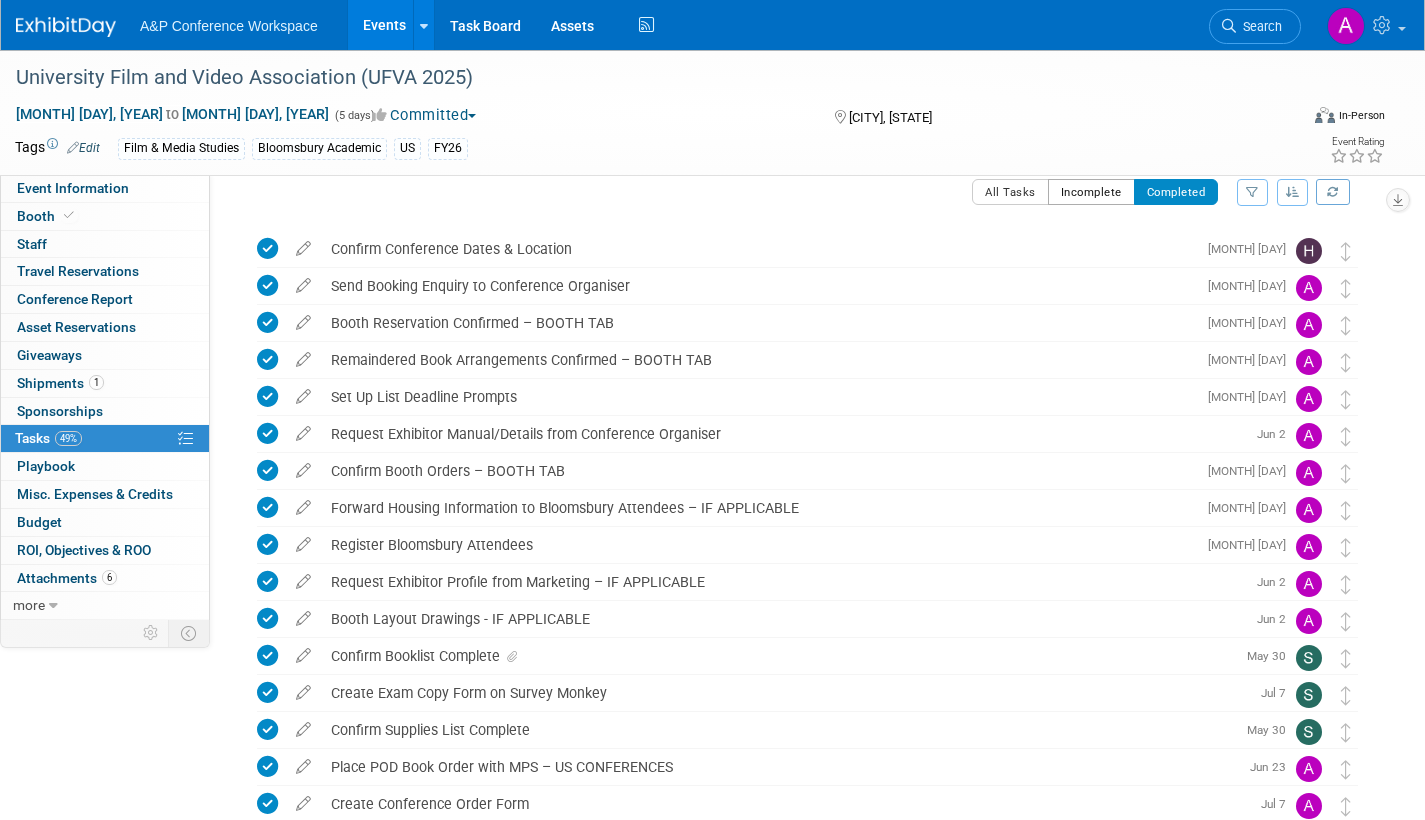 click on "Incomplete" at bounding box center (1091, 192) 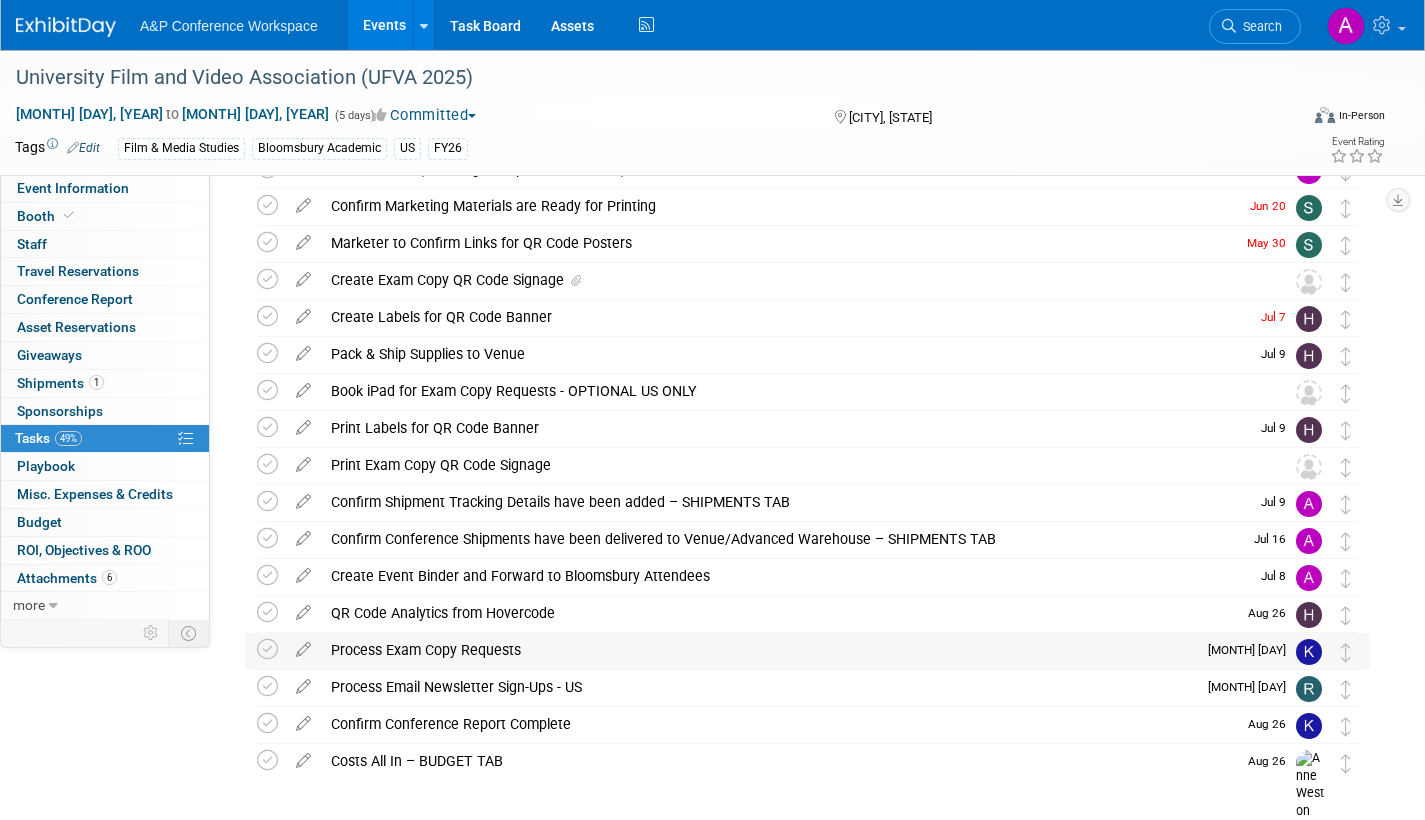 scroll, scrollTop: 200, scrollLeft: 0, axis: vertical 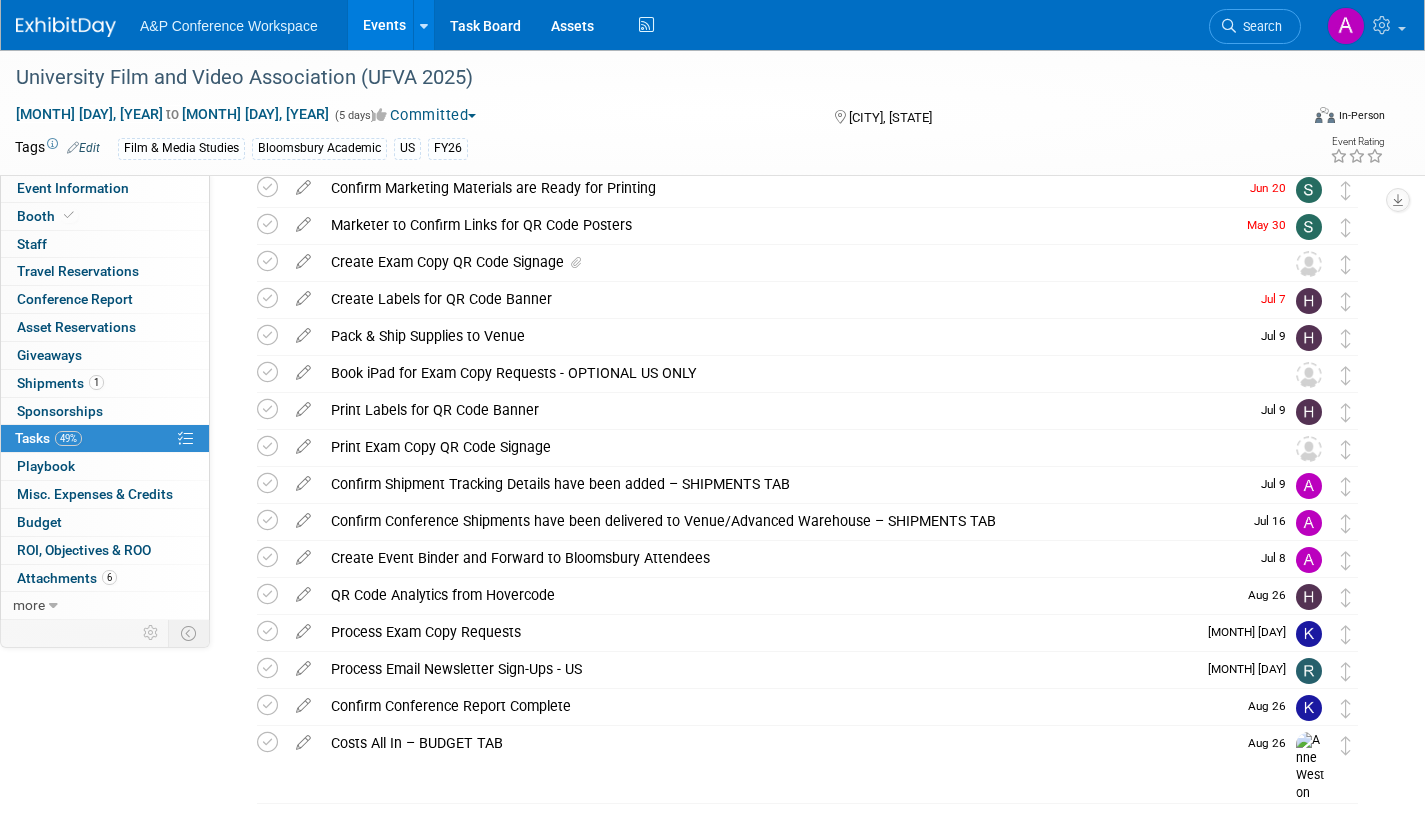 click on "Search" at bounding box center [1259, 26] 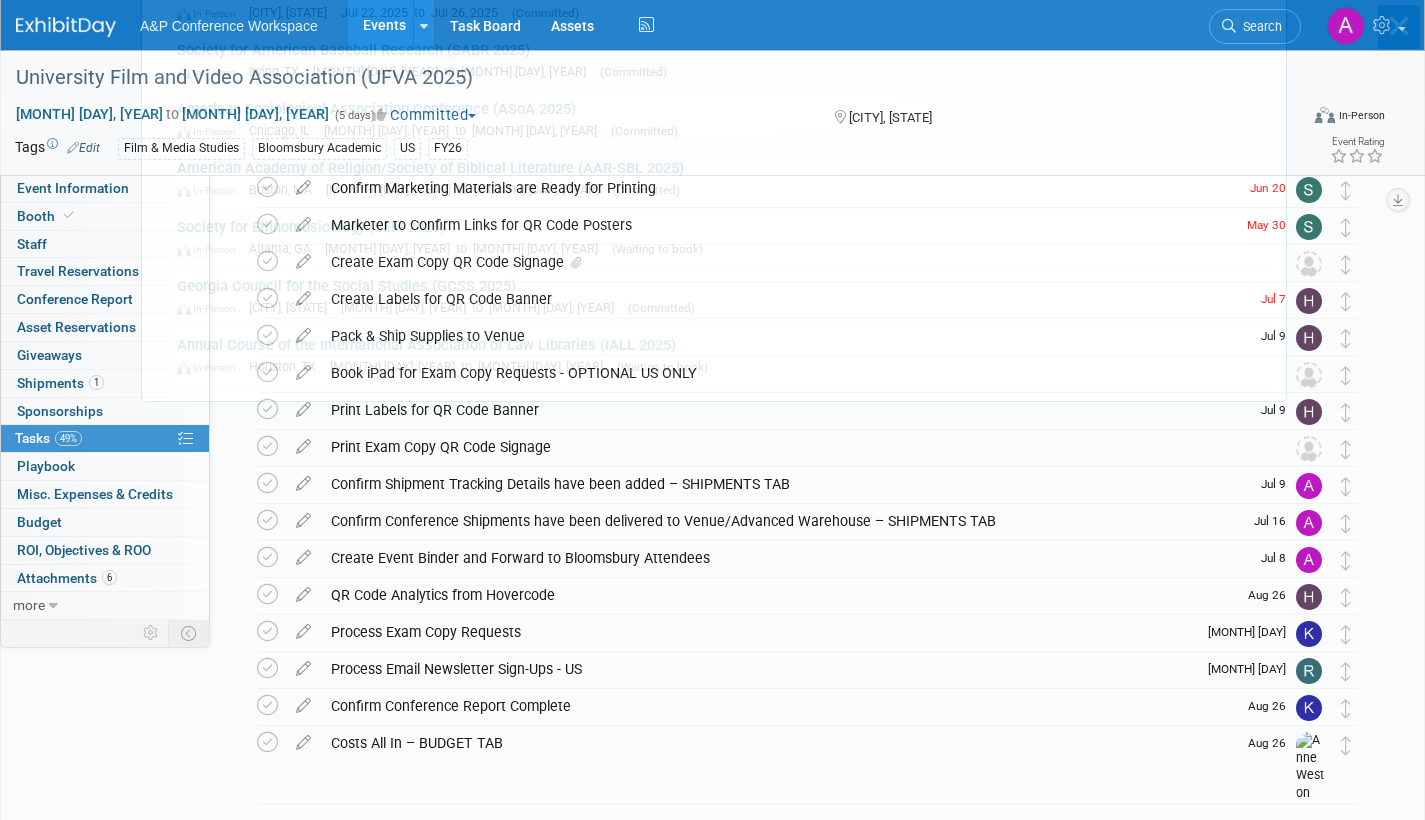 scroll, scrollTop: 0, scrollLeft: 0, axis: both 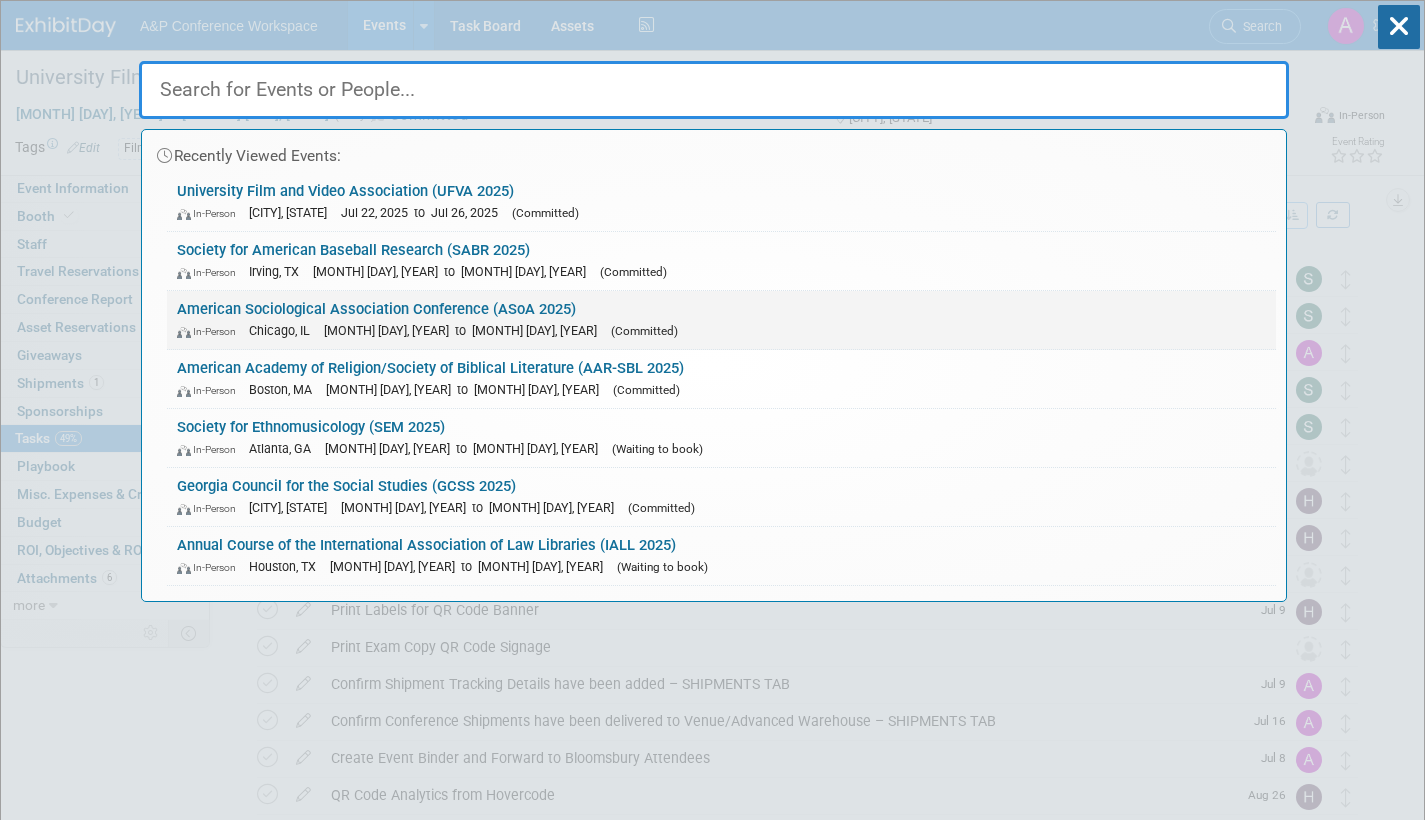 click on "In-Person
Chicago, IL
Aug 8, 2025  to  Aug 12, 2025
(Committed)" at bounding box center (721, 330) 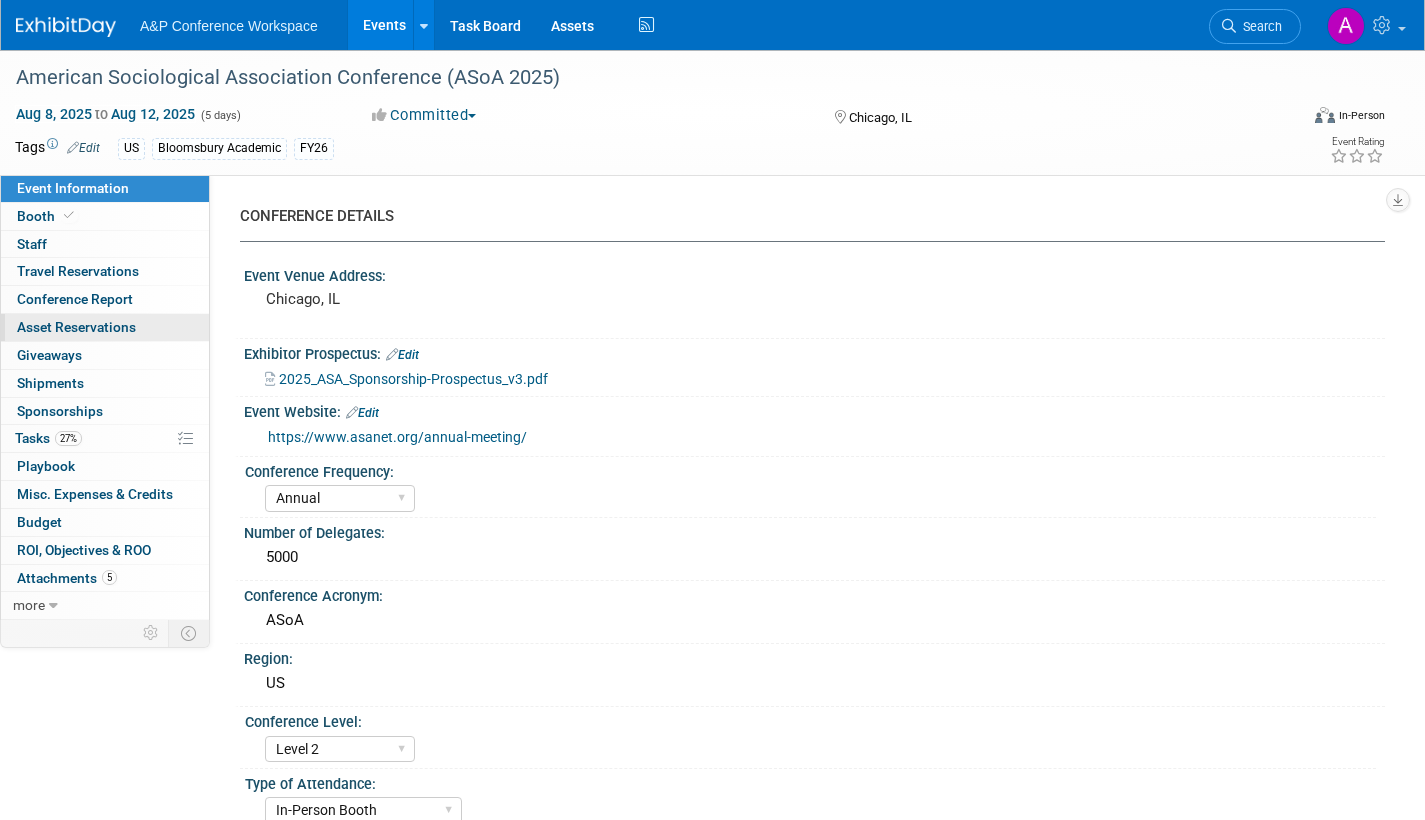 scroll, scrollTop: 0, scrollLeft: 0, axis: both 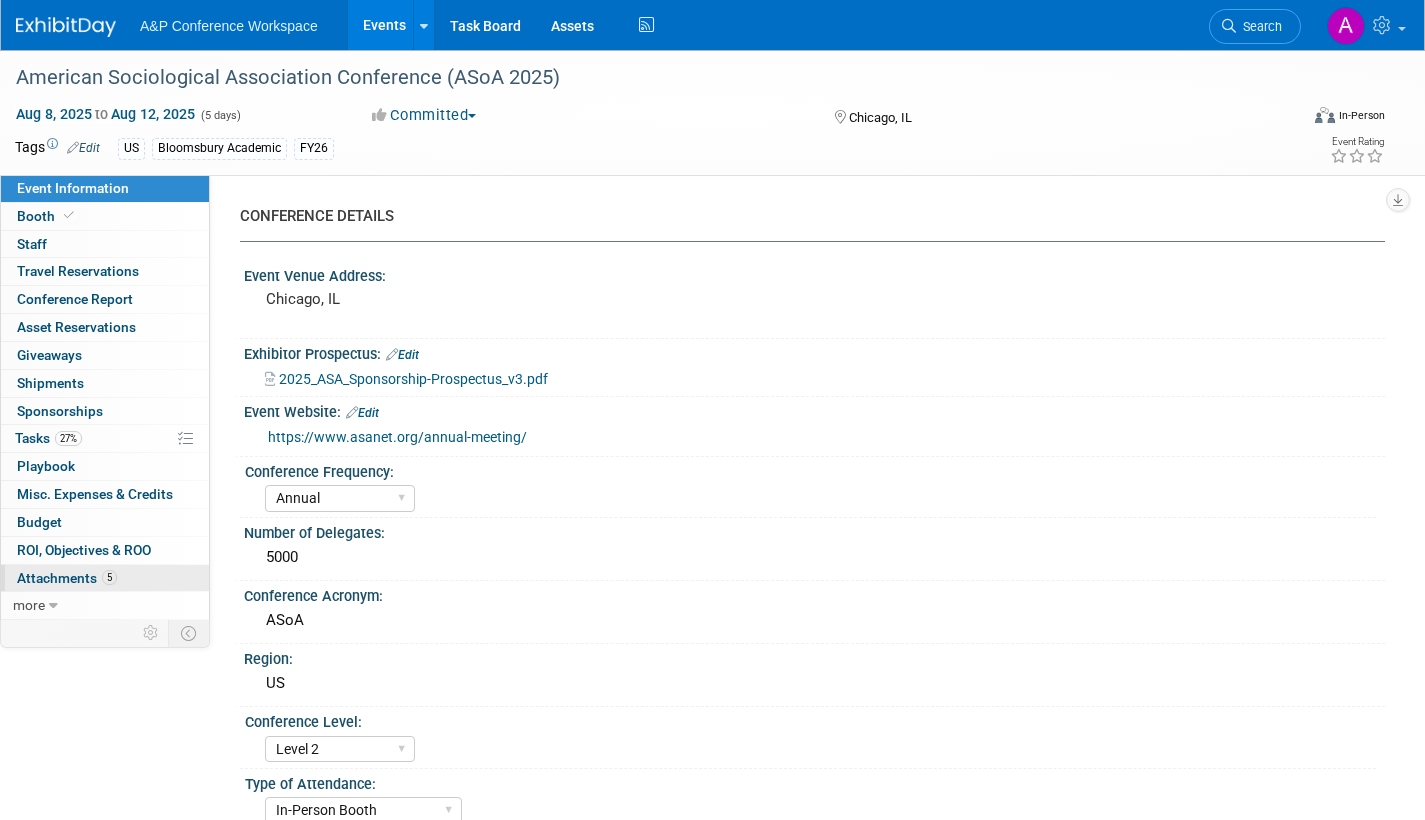 click on "Attachments 5" at bounding box center [67, 578] 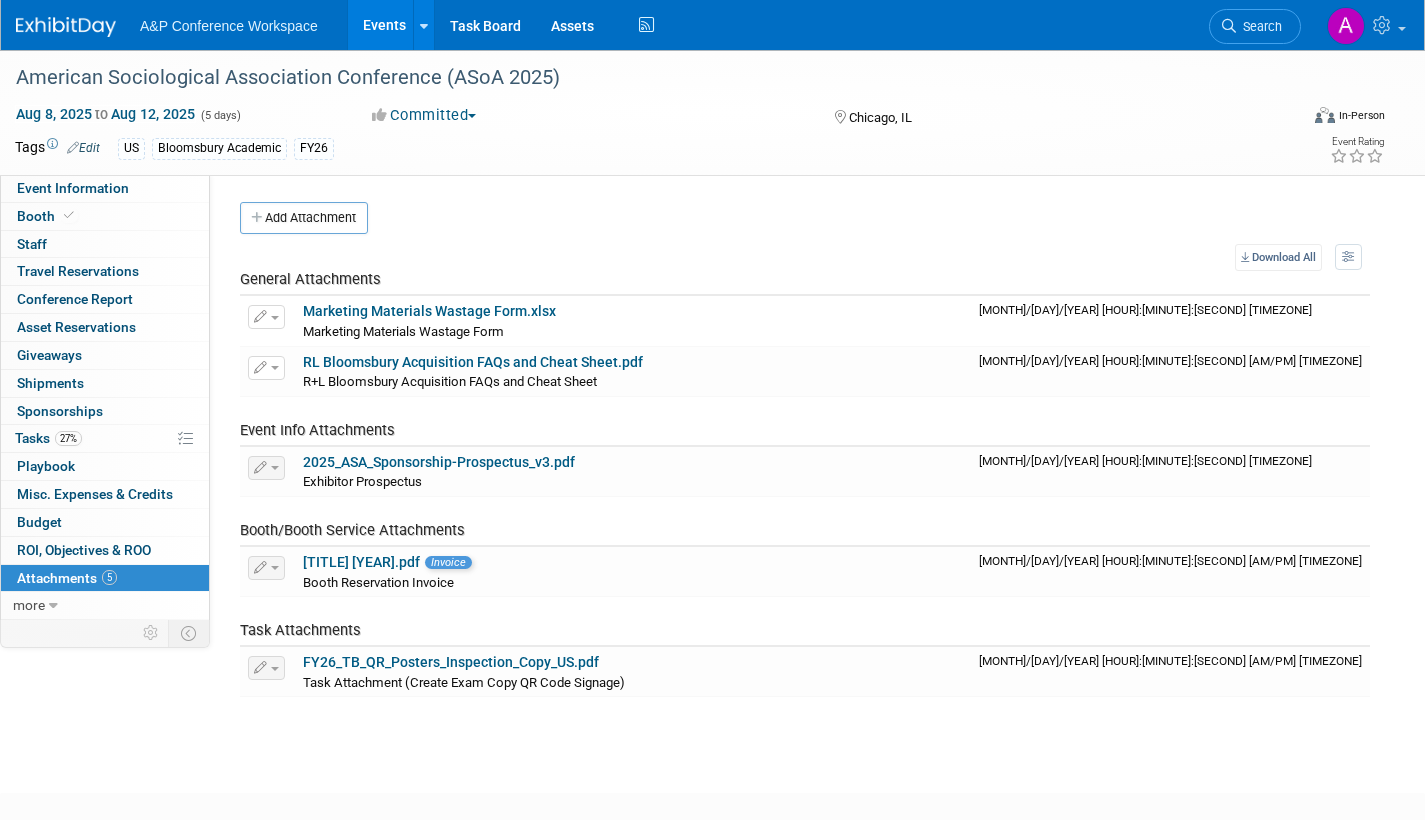 click on "Add Attachment" at bounding box center (304, 218) 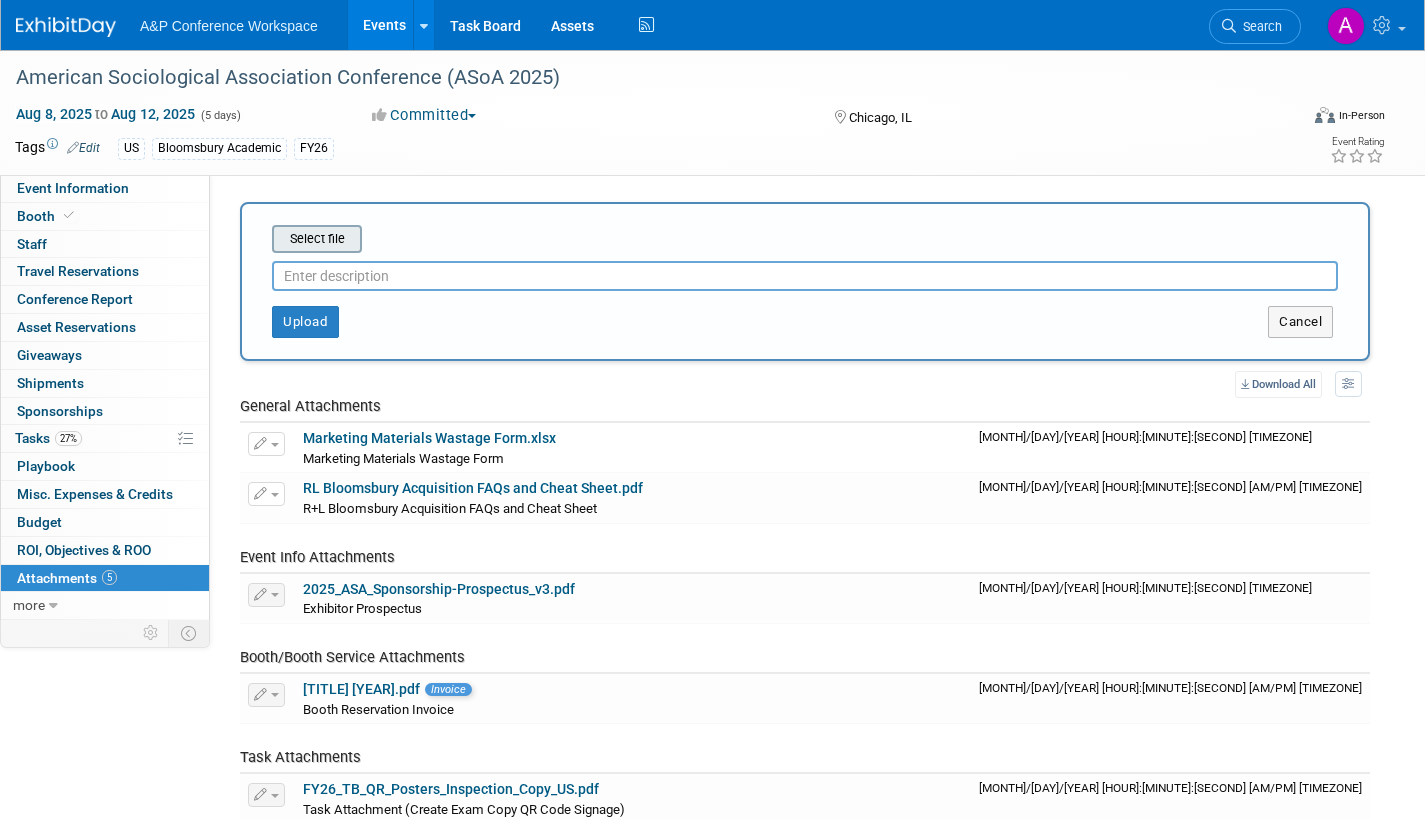 click at bounding box center [241, 239] 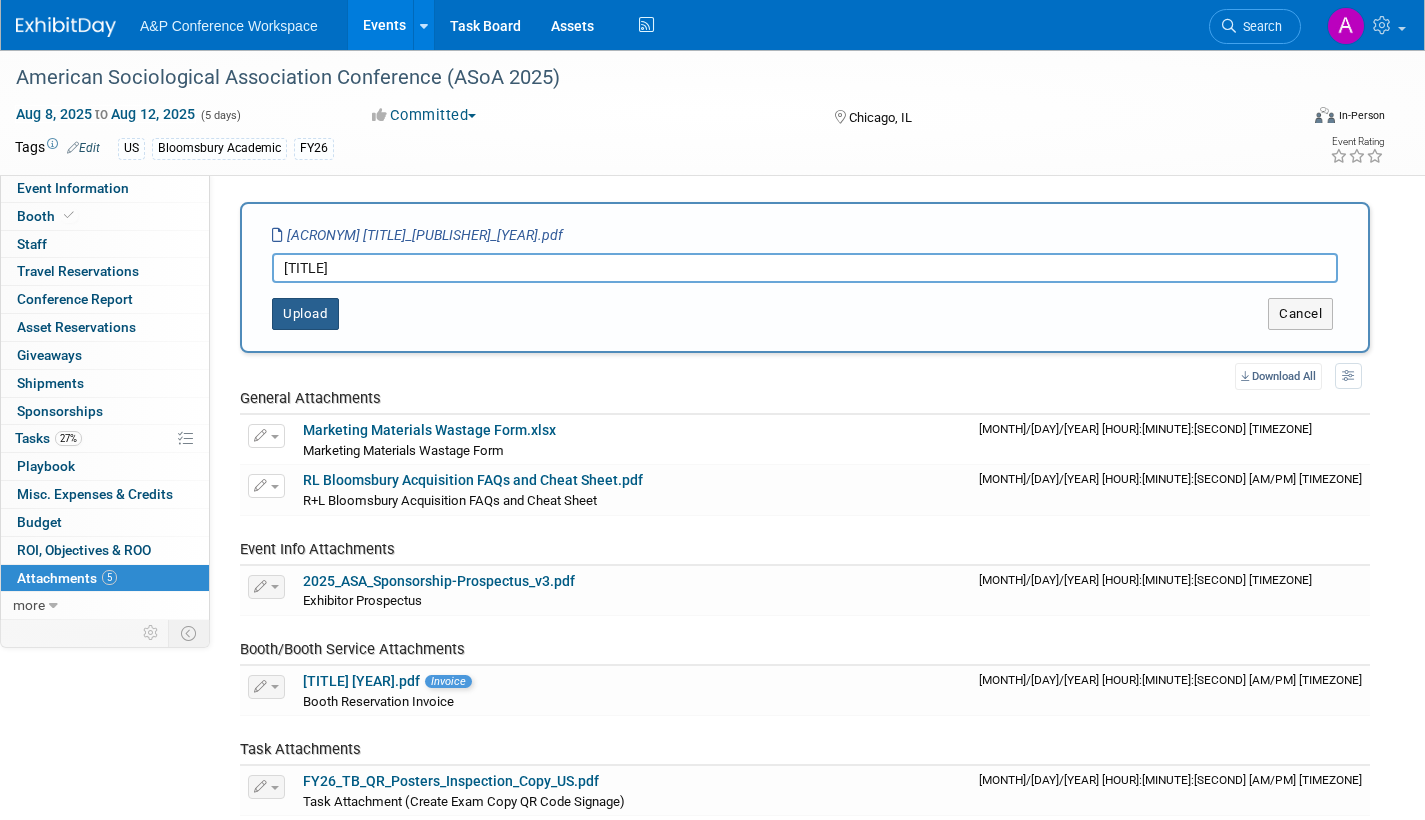type on "[TITLE]" 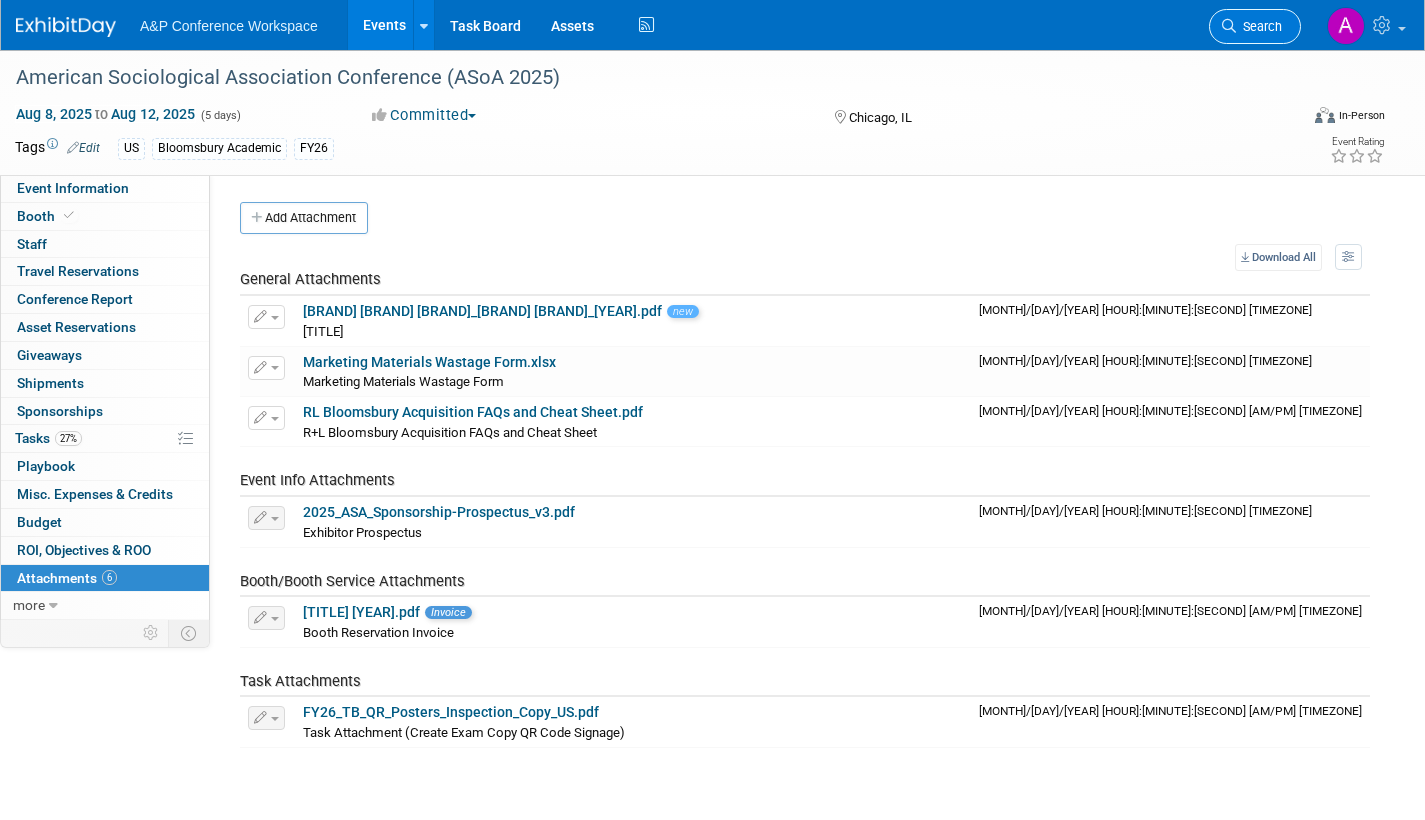 click on "Search" at bounding box center (1255, 26) 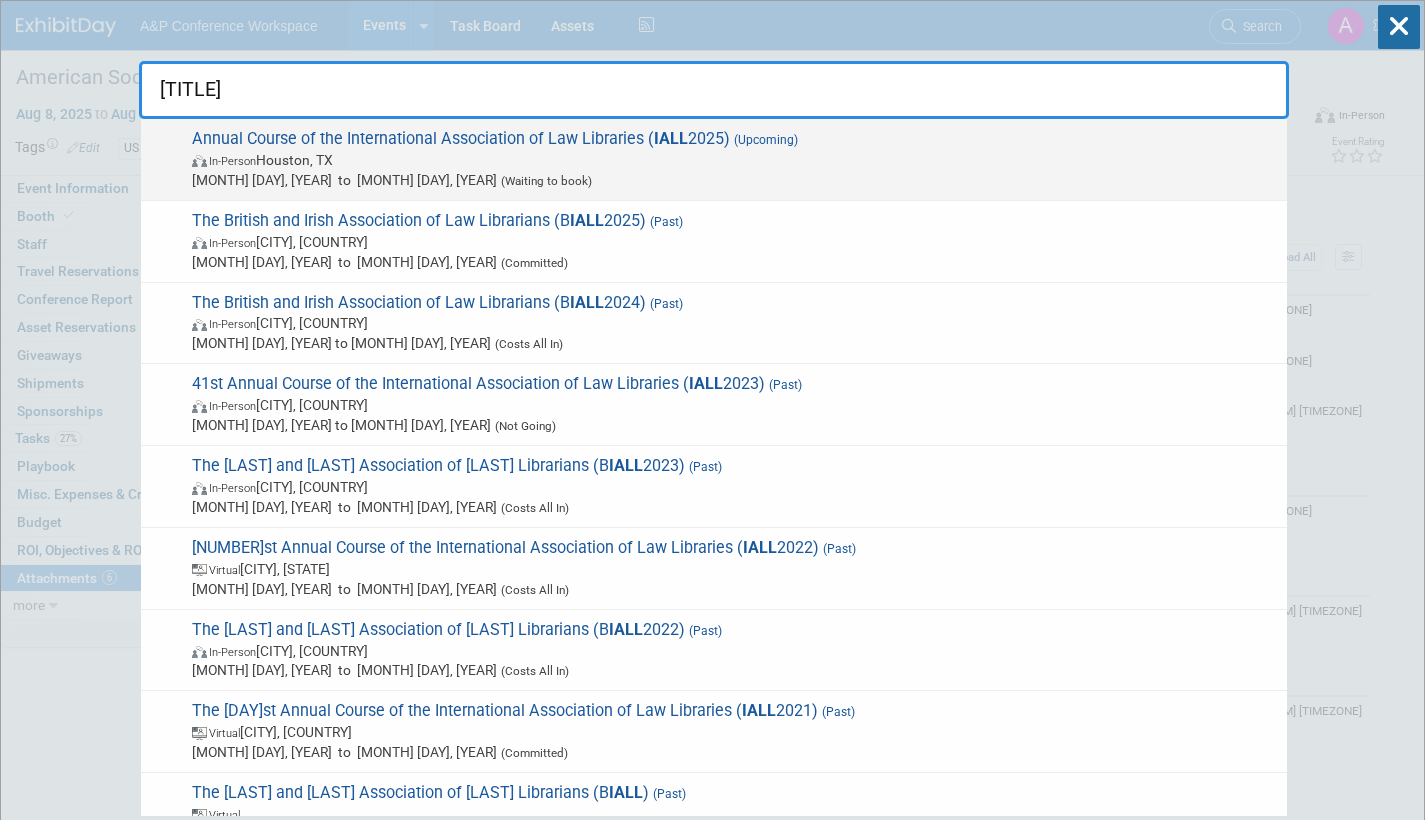 type on "[TITLE]" 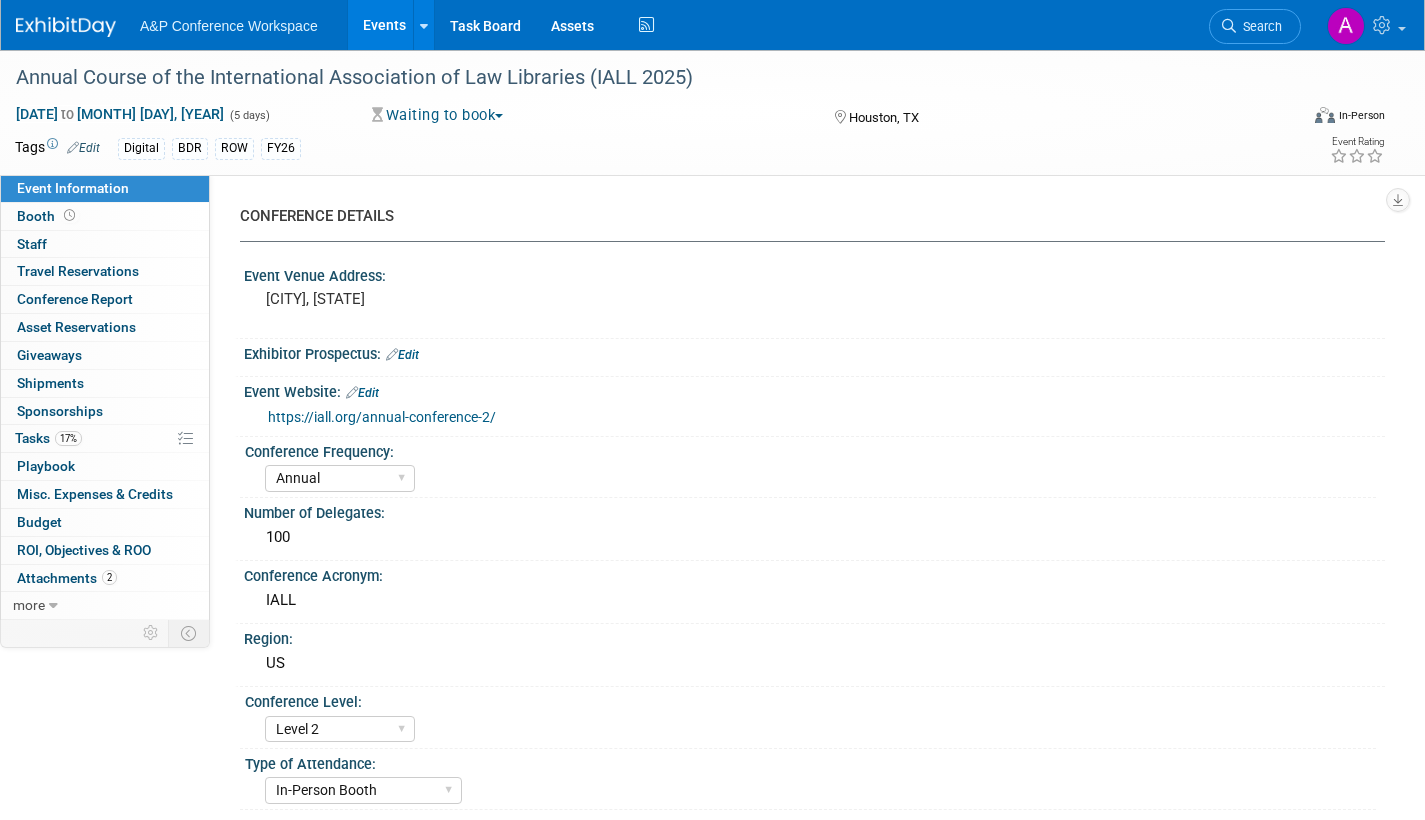 scroll, scrollTop: 0, scrollLeft: 0, axis: both 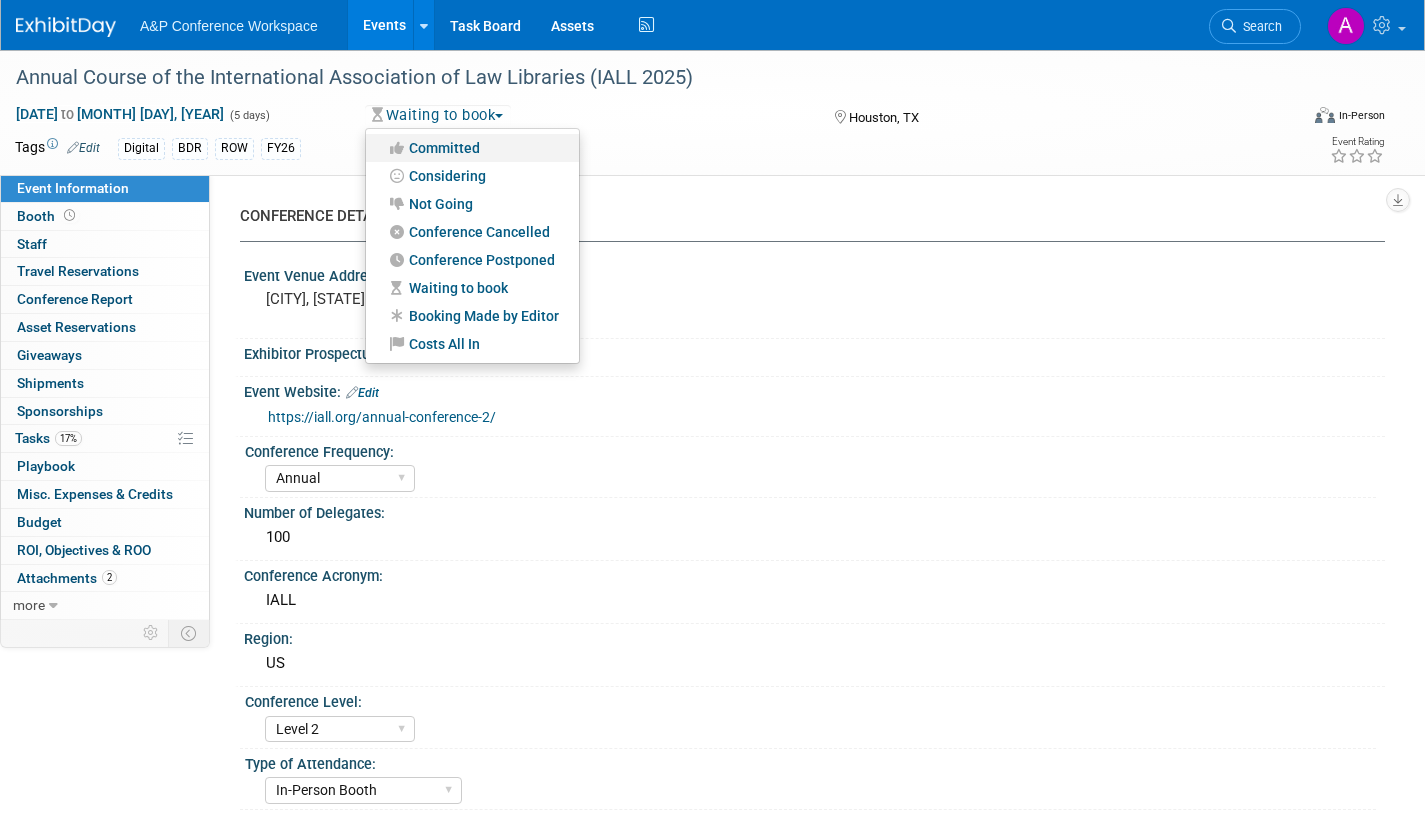 click on "Committed" at bounding box center [472, 148] 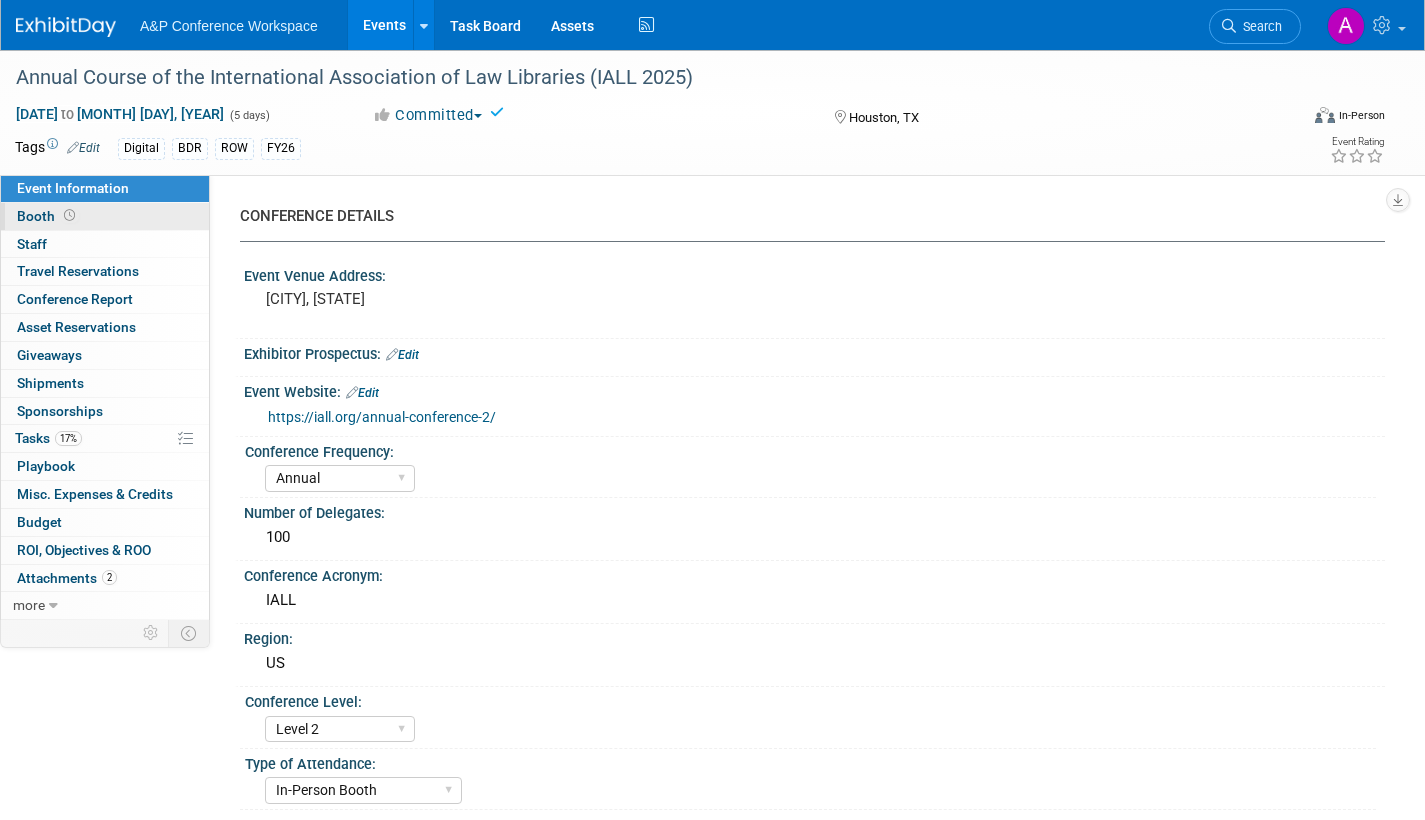 click on "Booth" at bounding box center [105, 216] 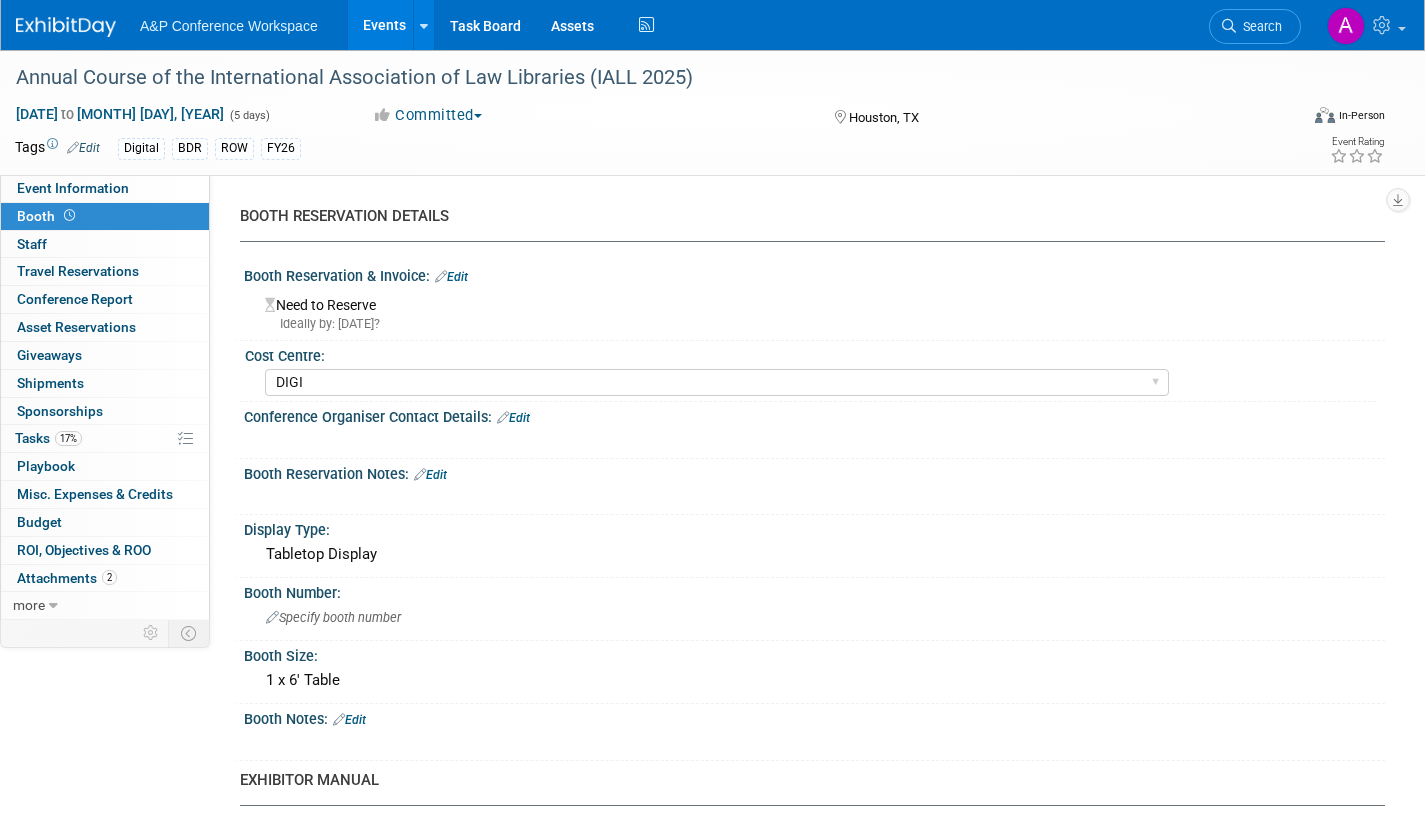 click on "Edit" at bounding box center (451, 277) 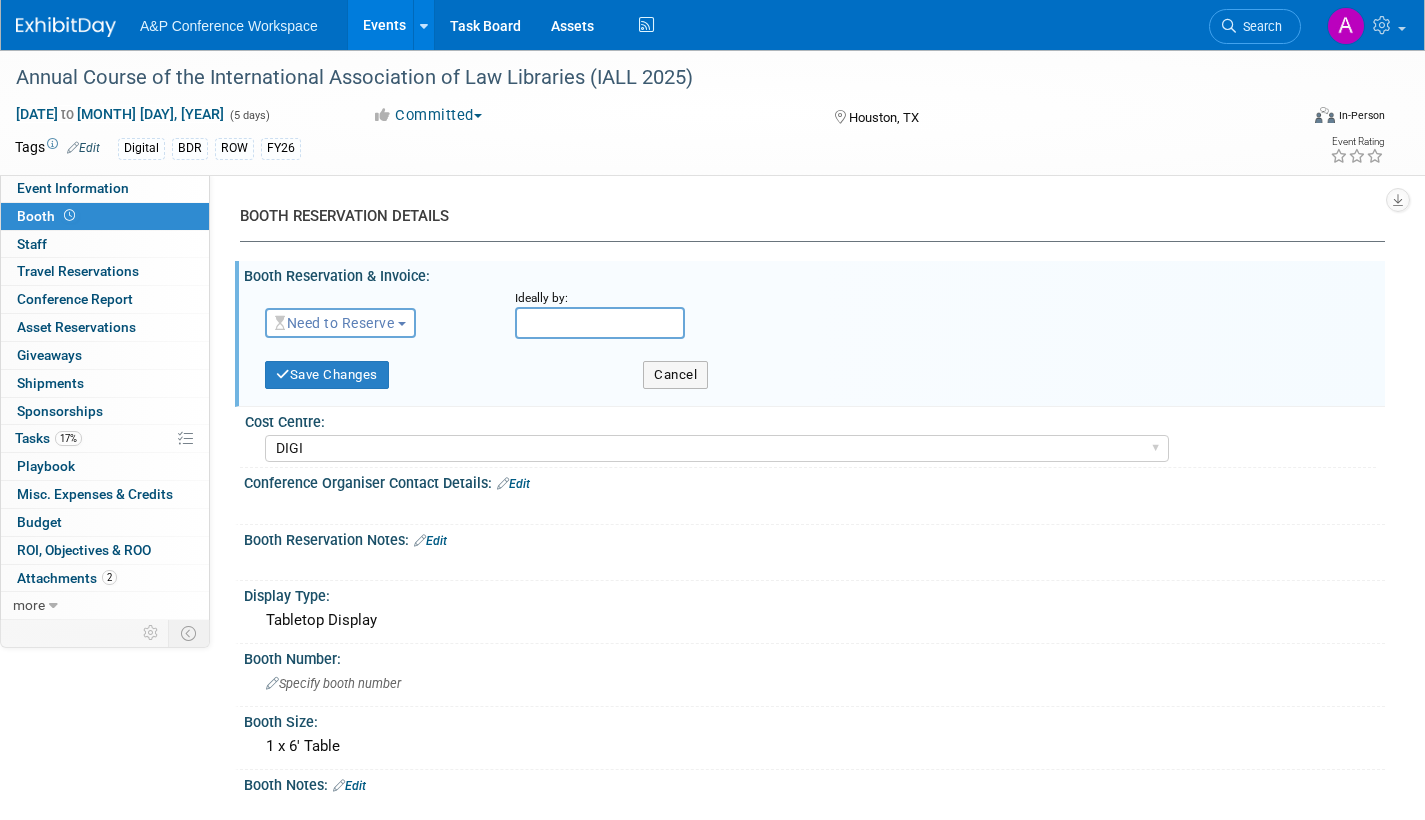 click on "Need to Reserve" at bounding box center (340, 323) 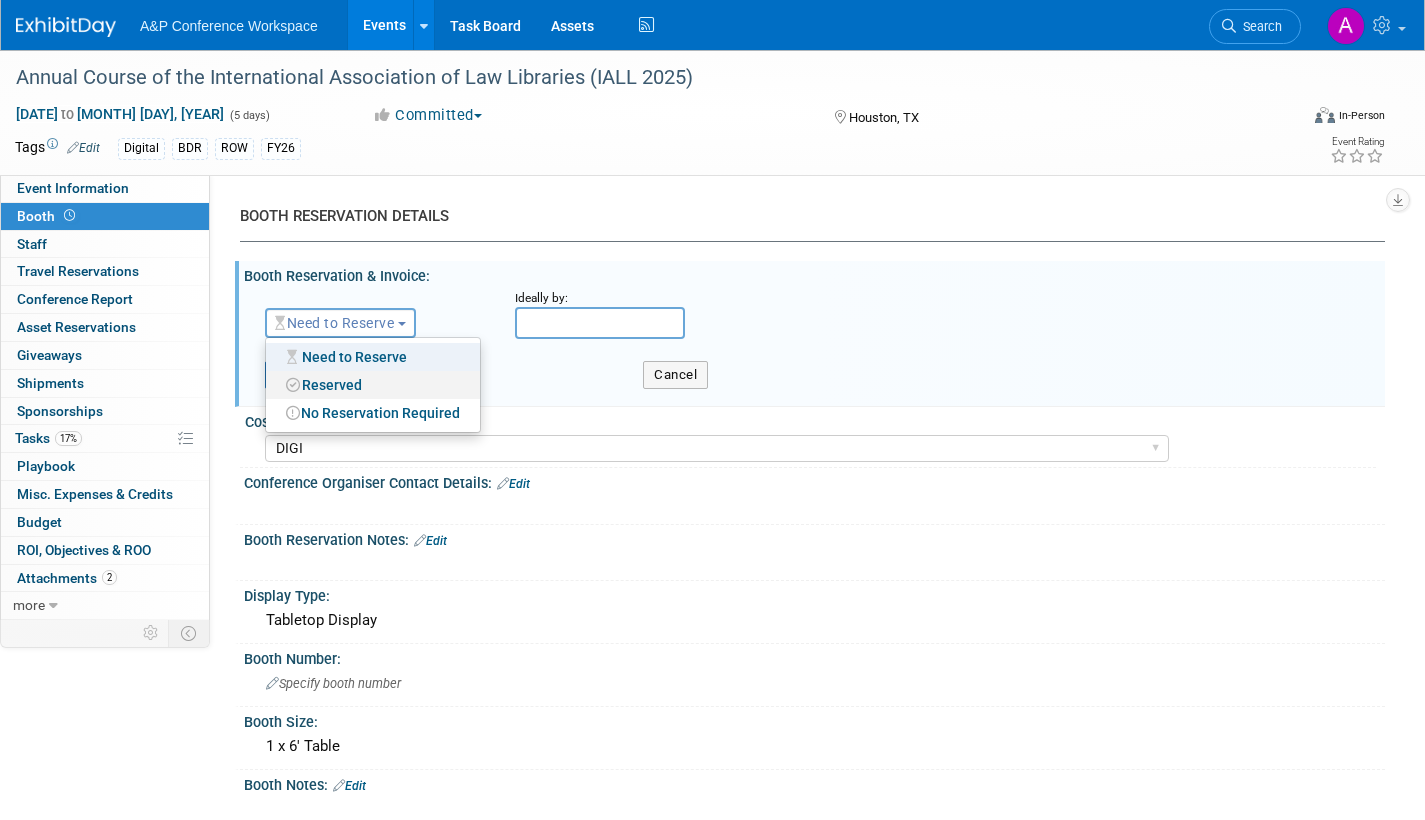 click on "Reserved" at bounding box center (373, 385) 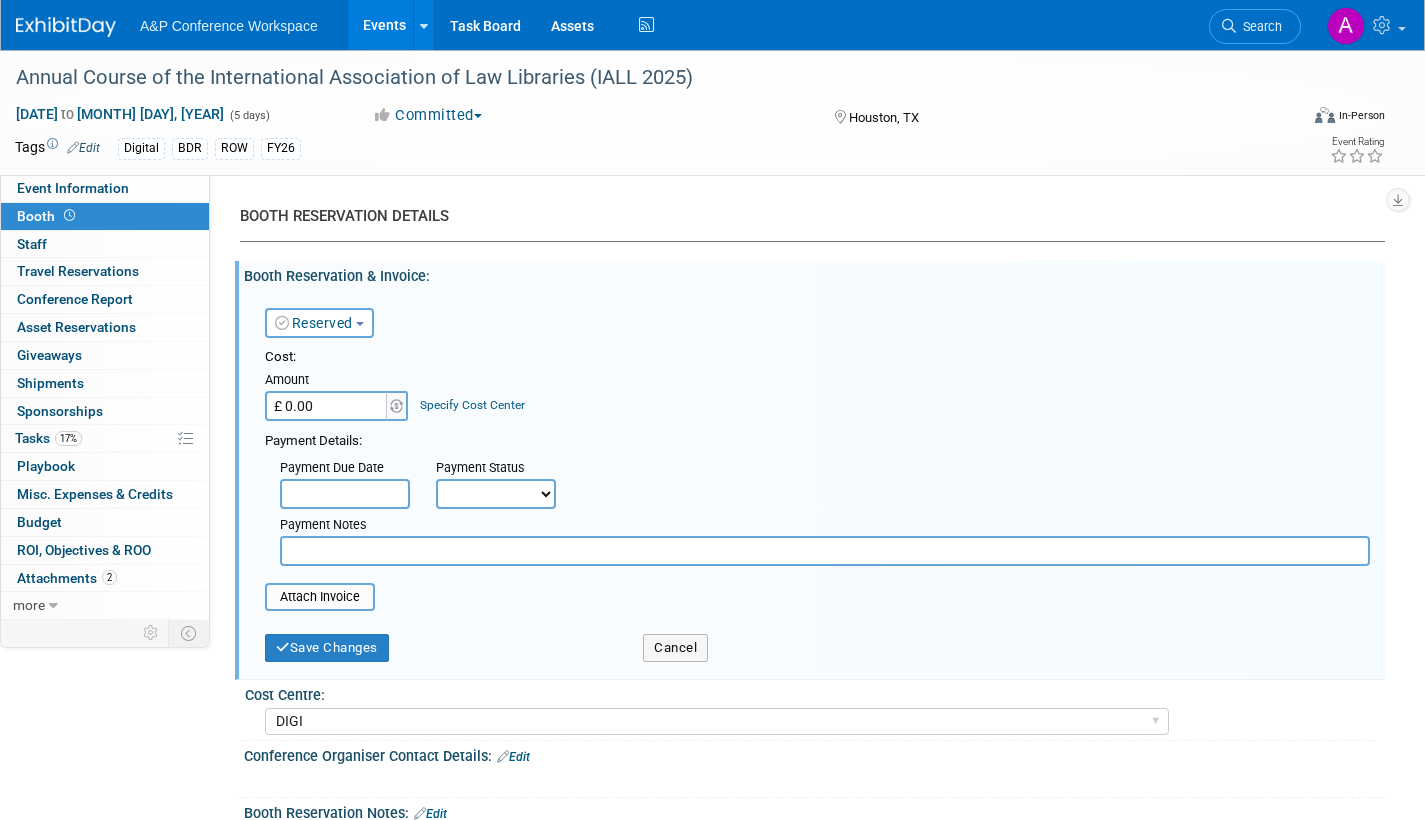 click on "Not Paid Yet
Partially Paid
Paid in Full" at bounding box center (496, 494) 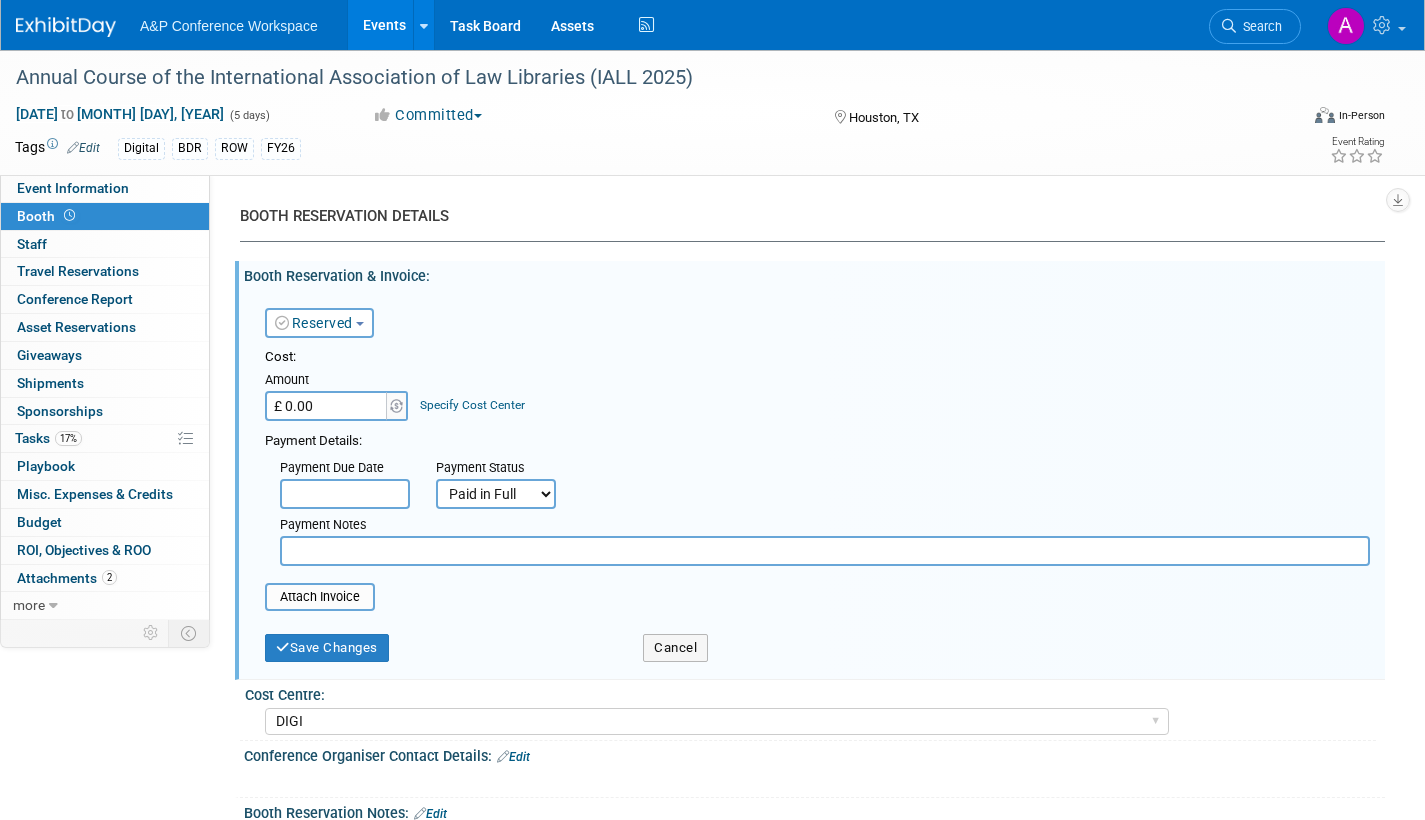 click on "Not Paid Yet
Partially Paid
Paid in Full" at bounding box center [496, 494] 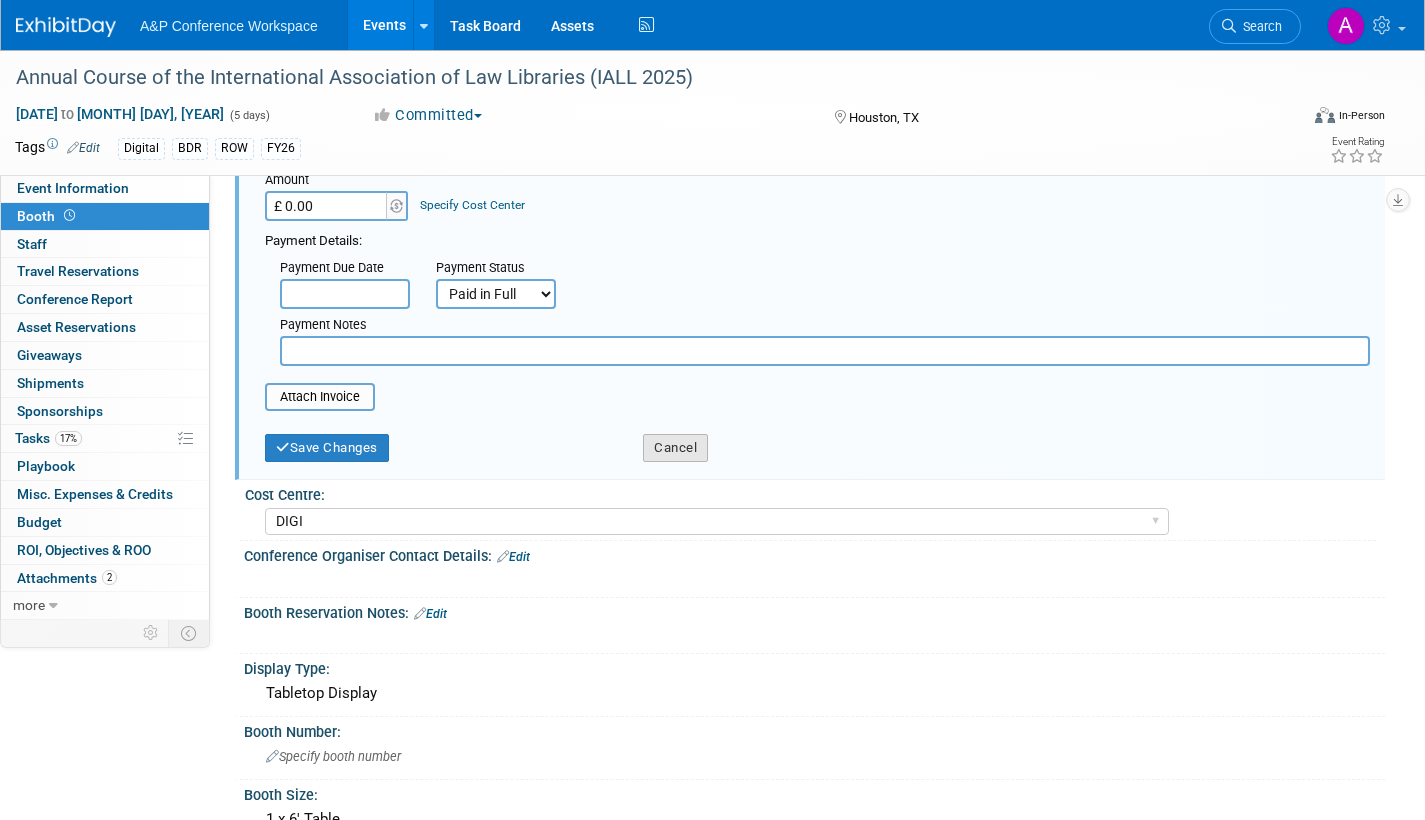 scroll, scrollTop: 100, scrollLeft: 0, axis: vertical 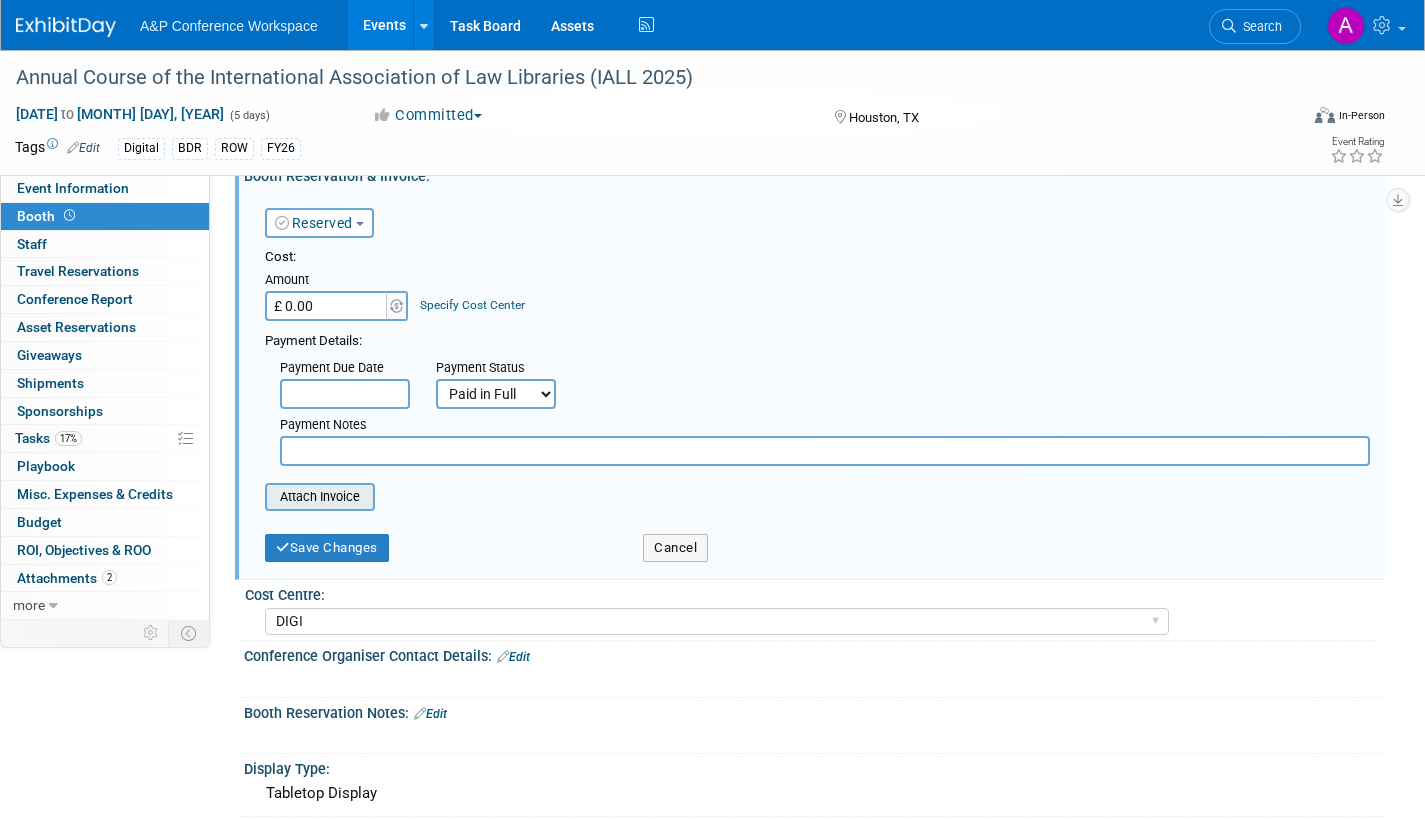 click at bounding box center (254, 497) 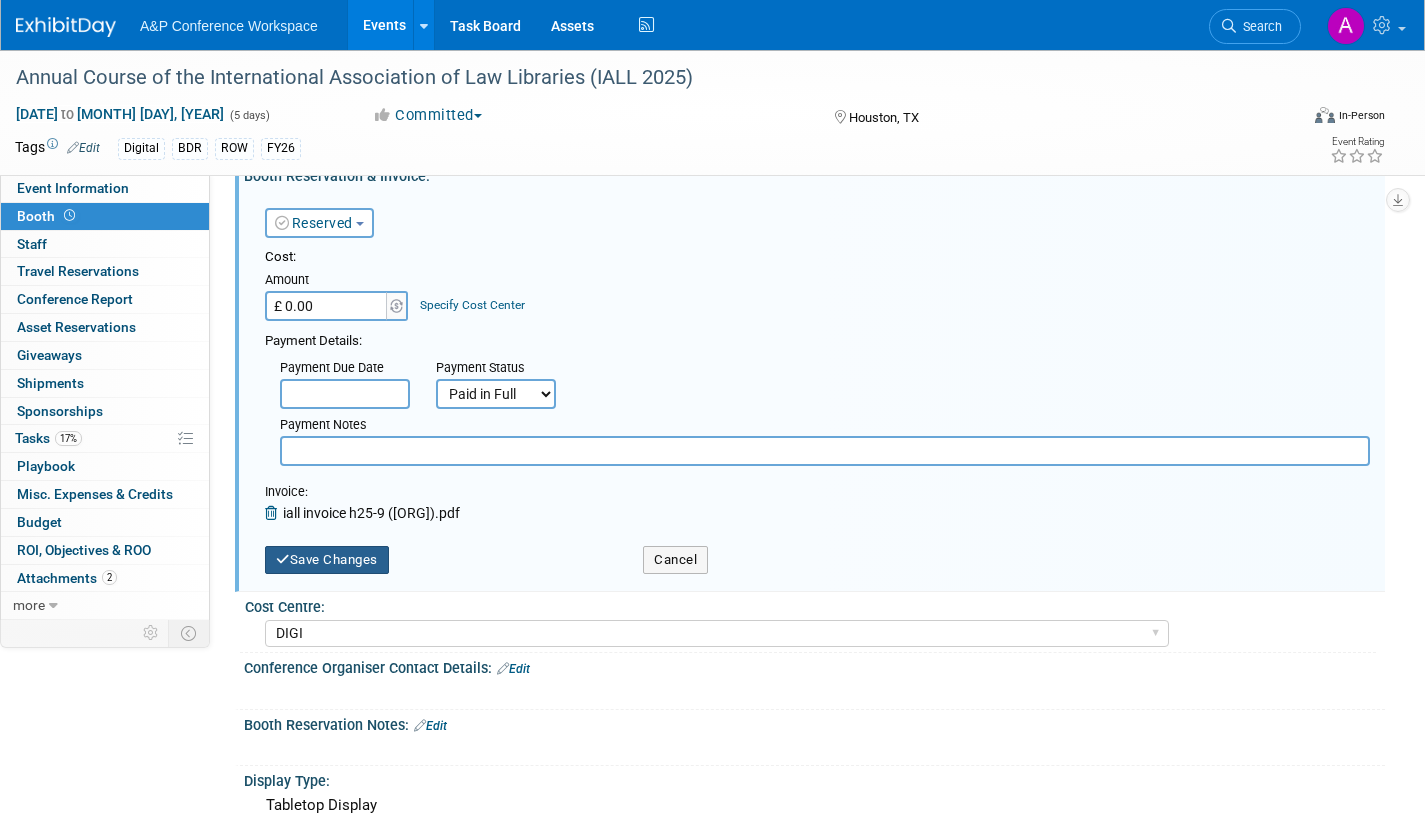 click on "Save Changes" at bounding box center [327, 560] 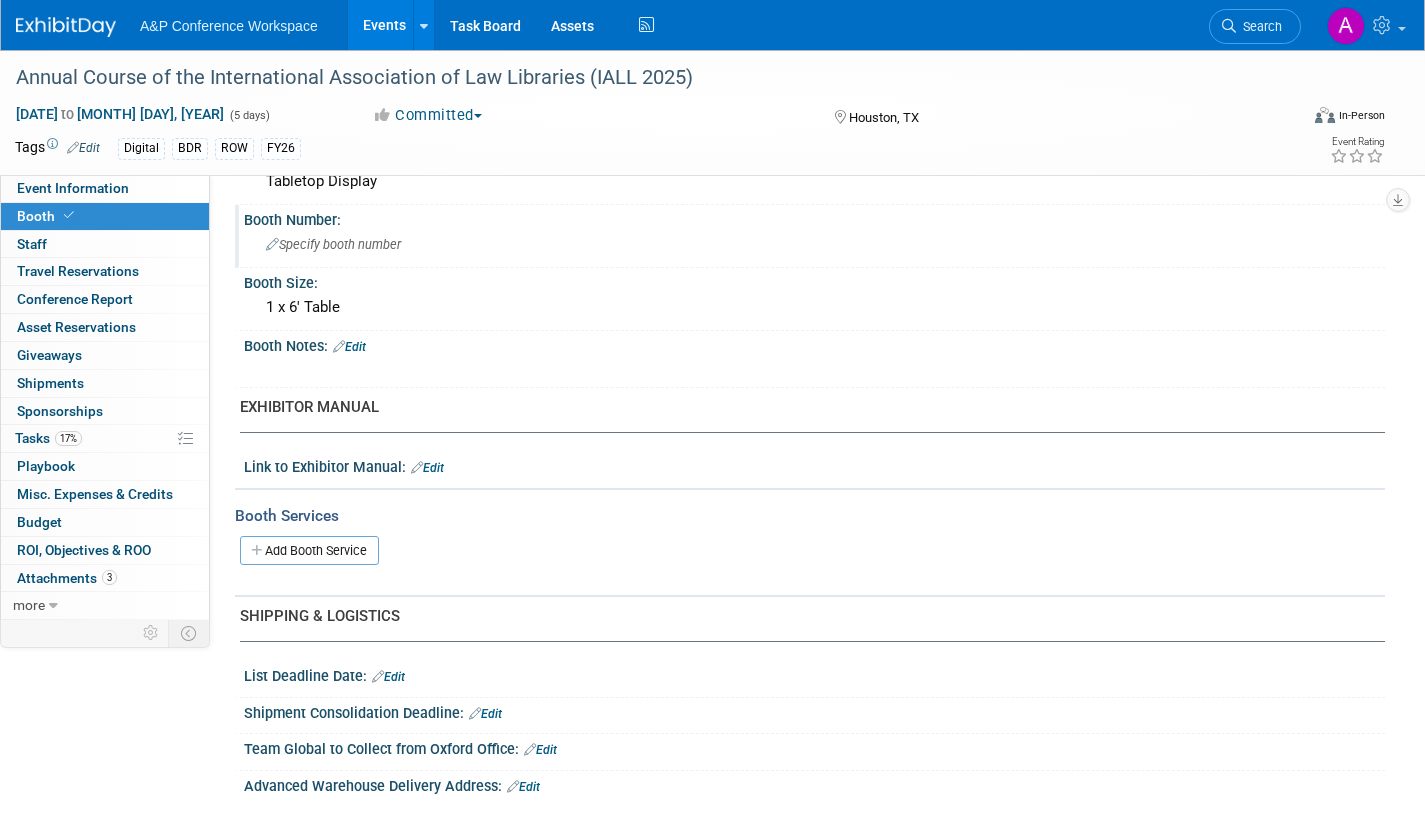 scroll, scrollTop: 0, scrollLeft: 0, axis: both 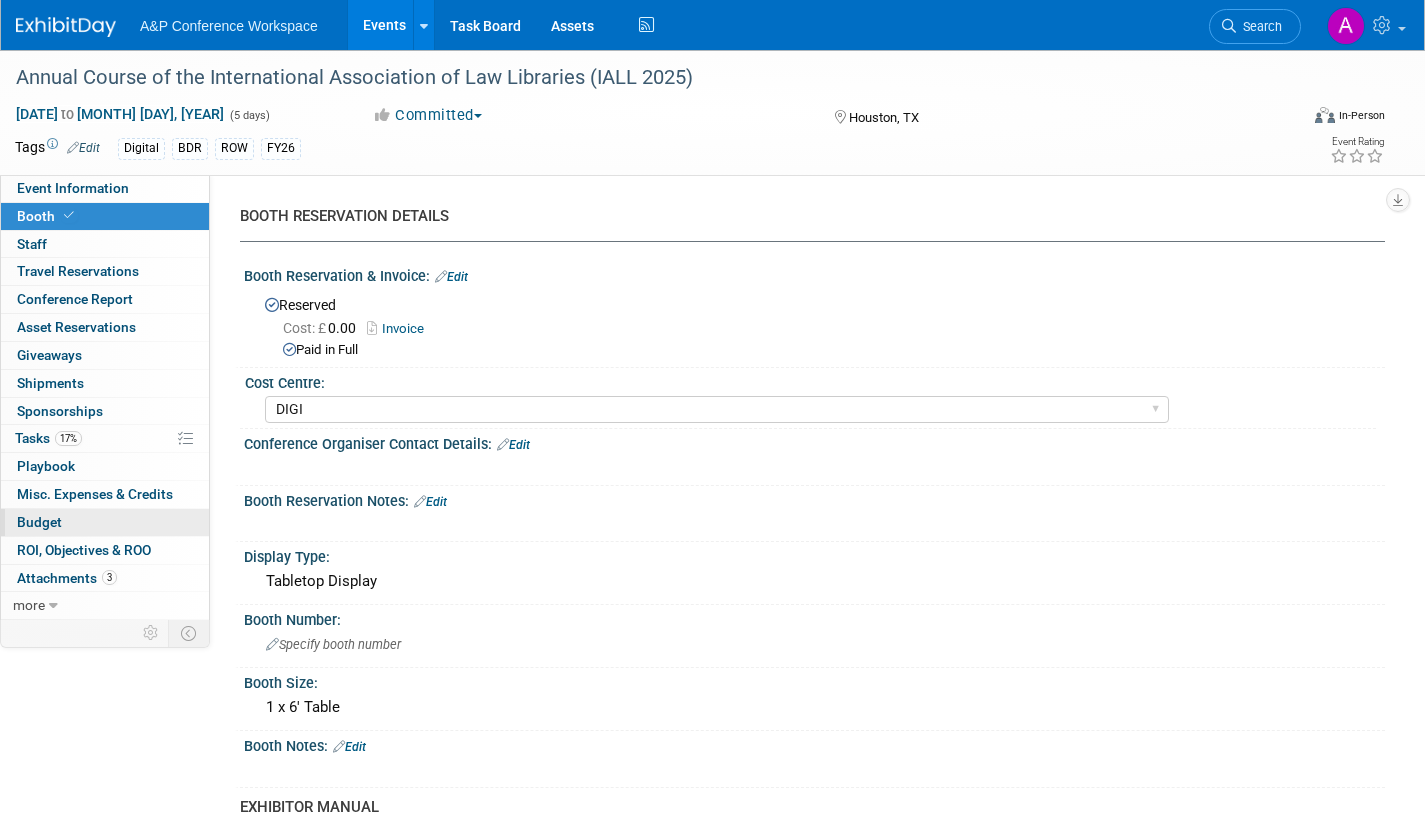 click on "Budget" at bounding box center [105, 522] 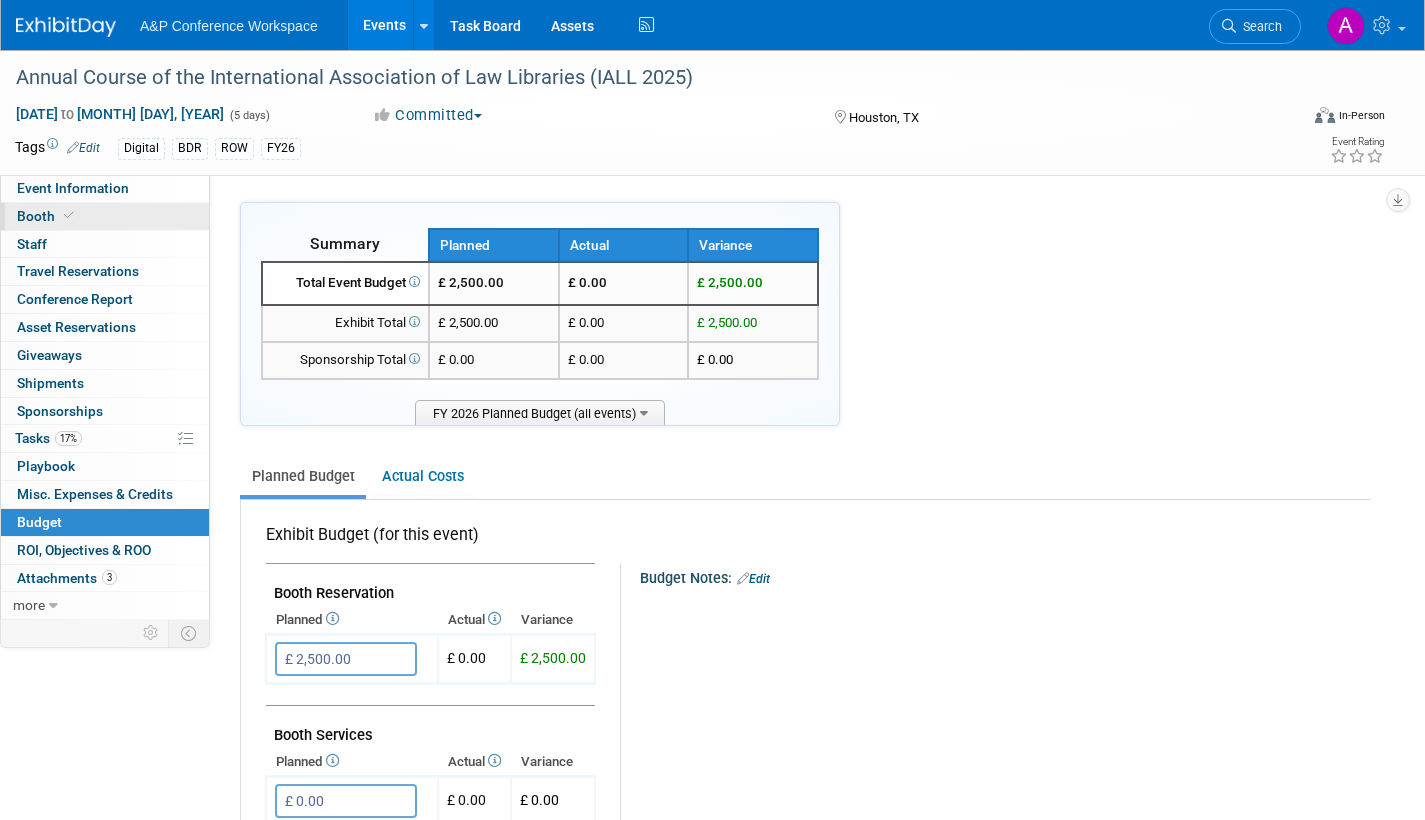 click on "Booth" at bounding box center [47, 216] 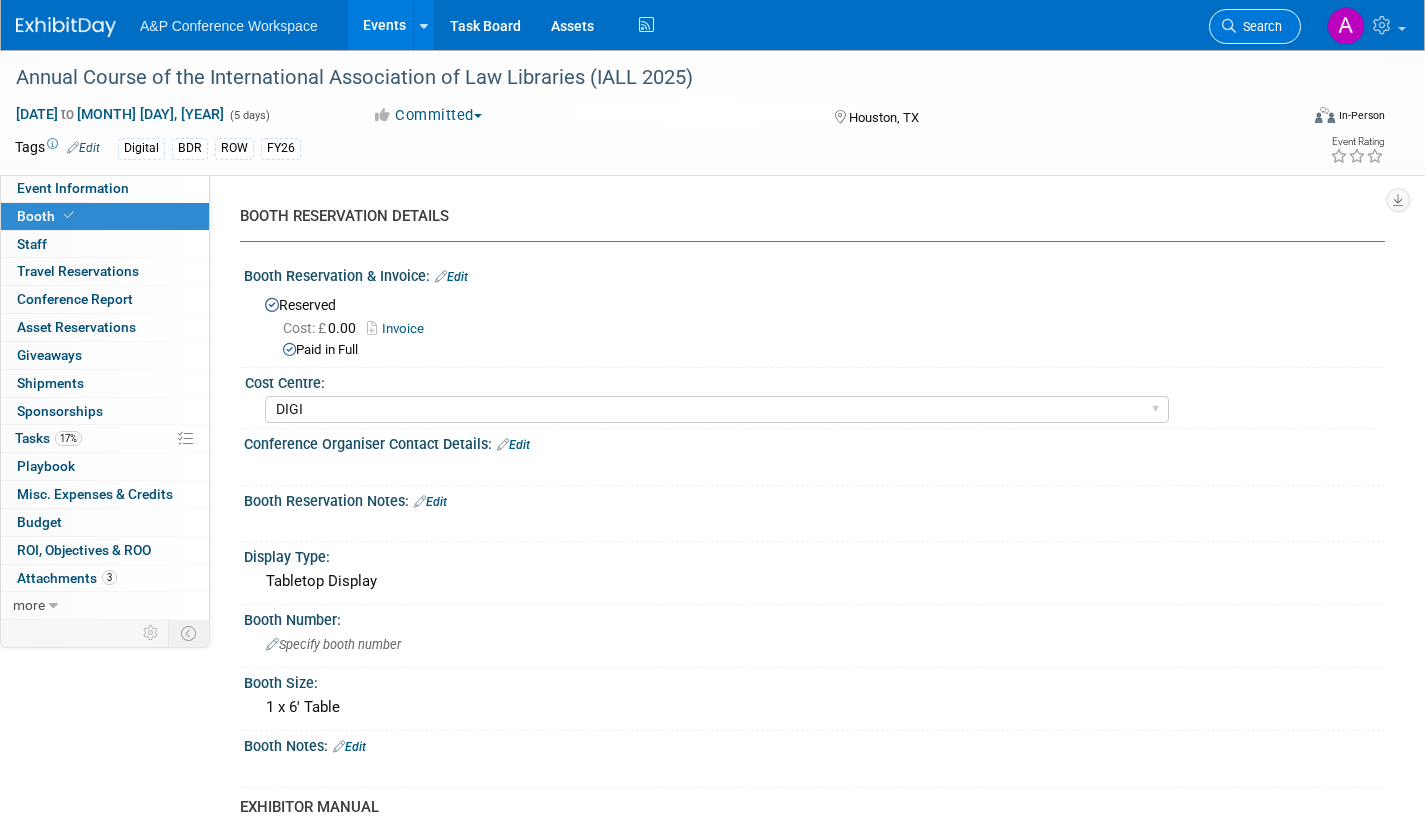 click on "Search" at bounding box center (1259, 26) 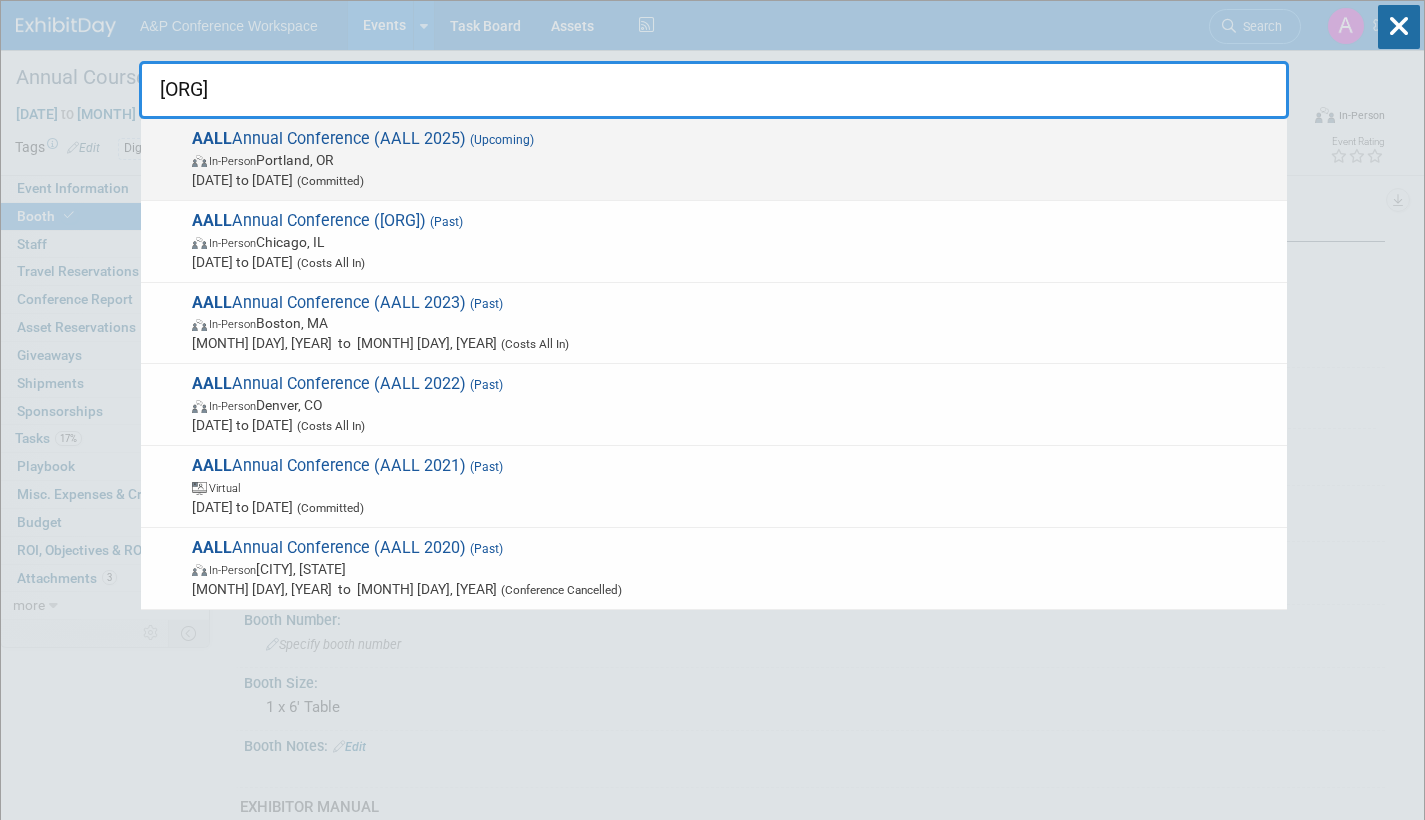 type on "aall" 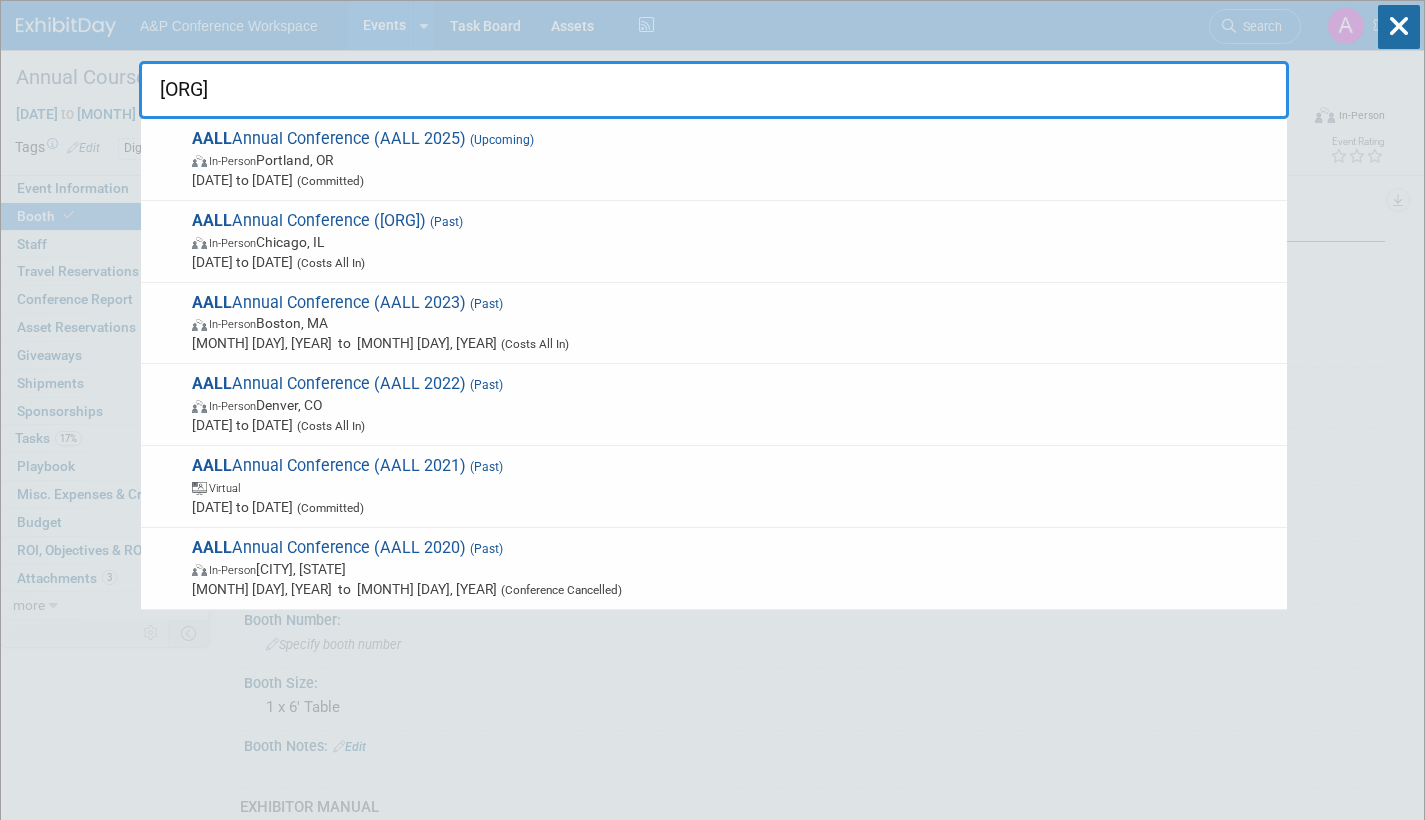 click on "In-Person     Portland, OR" at bounding box center (734, 160) 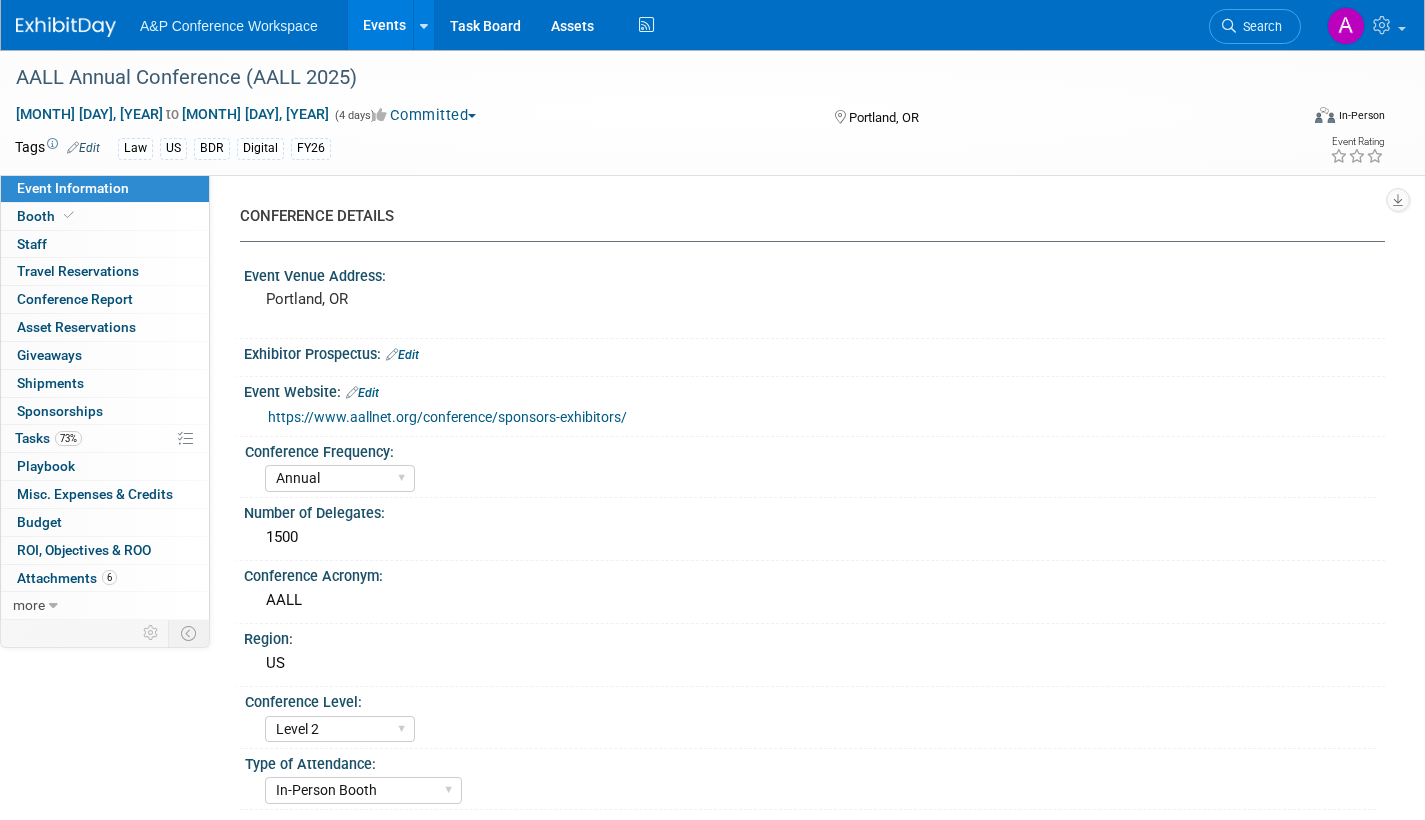 scroll, scrollTop: 0, scrollLeft: 0, axis: both 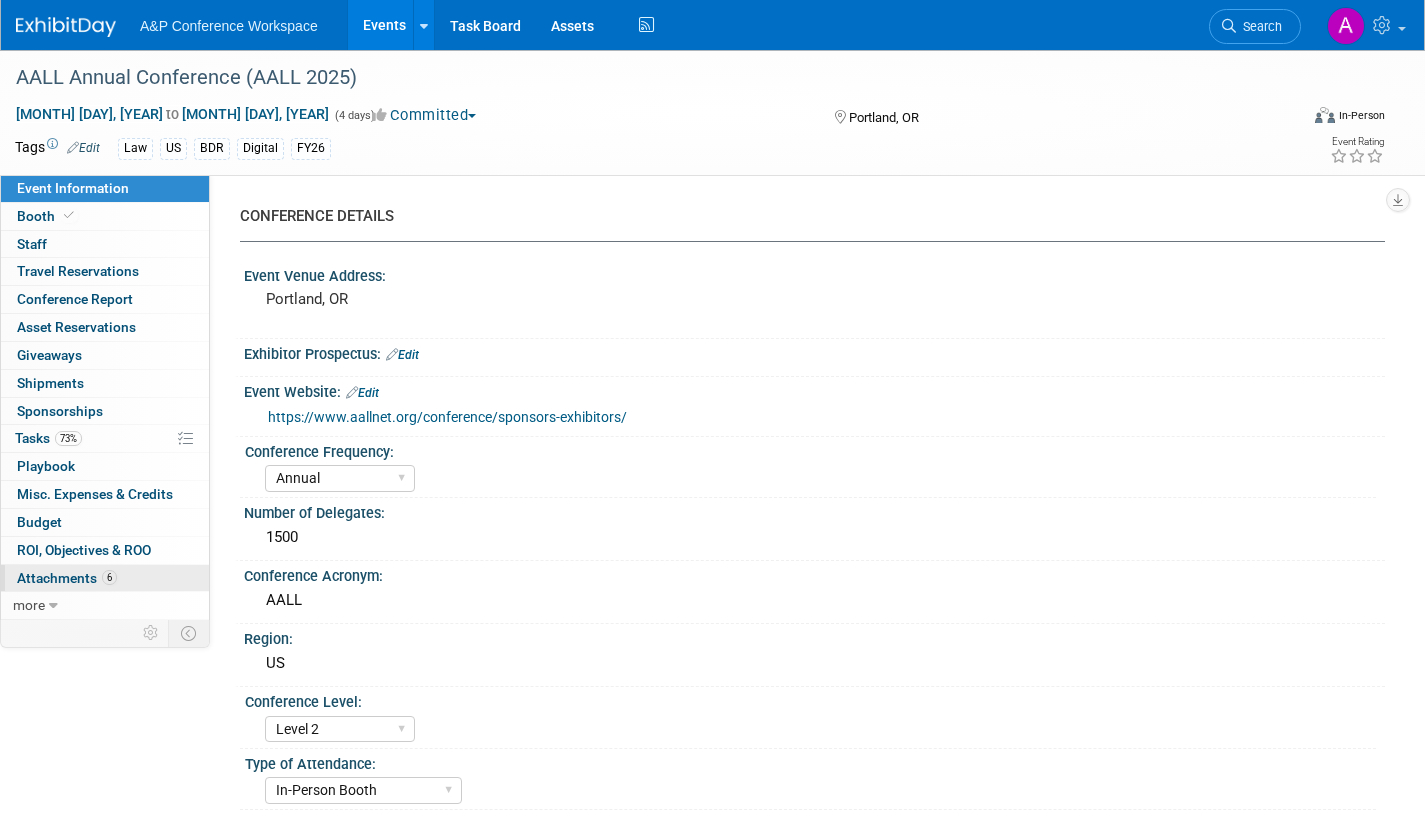 click on "Attachments 6" at bounding box center [67, 578] 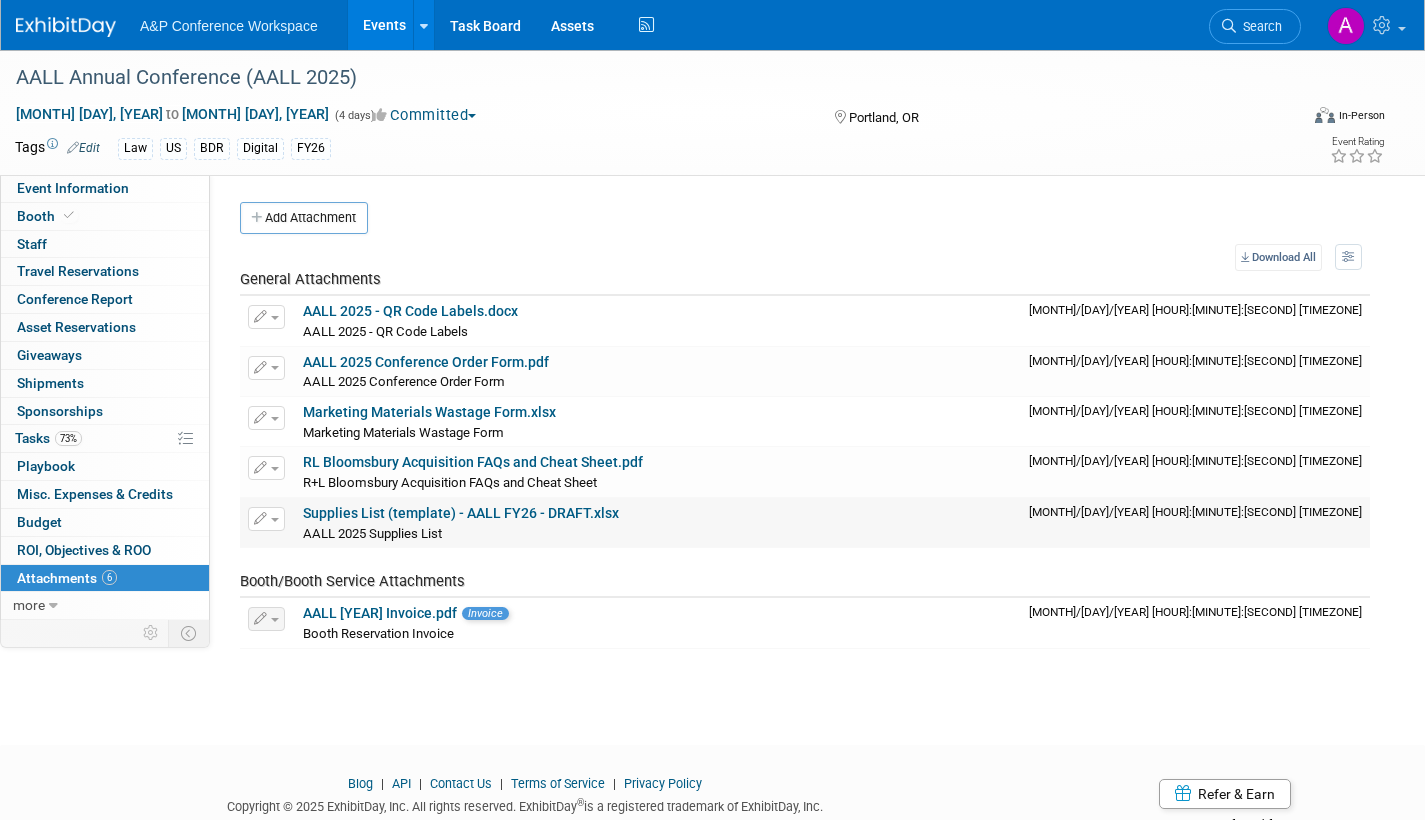 click on "Supplies List (template) - AALL FY26 - DRAFT.xlsx" at bounding box center [461, 513] 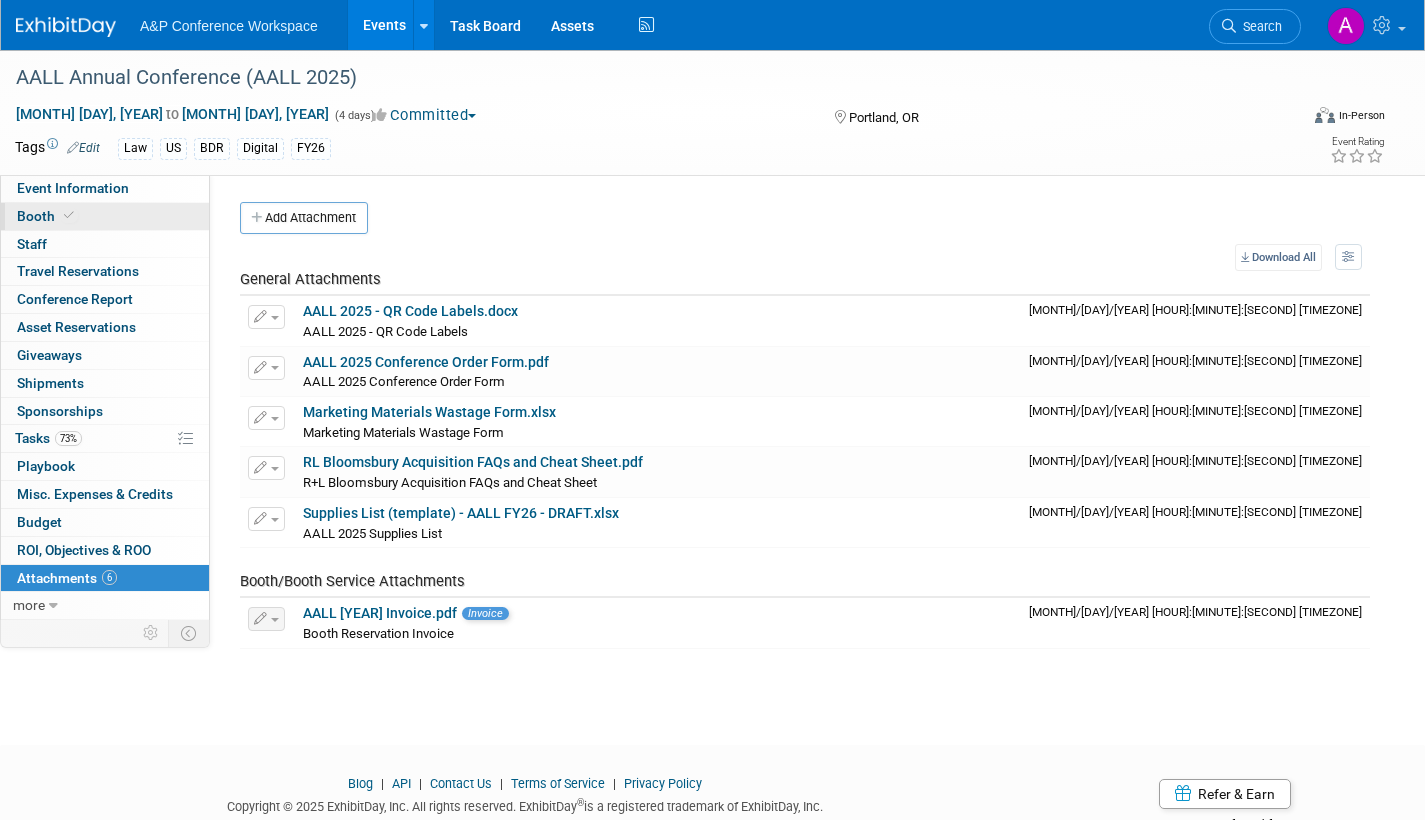 click on "Booth" at bounding box center (47, 216) 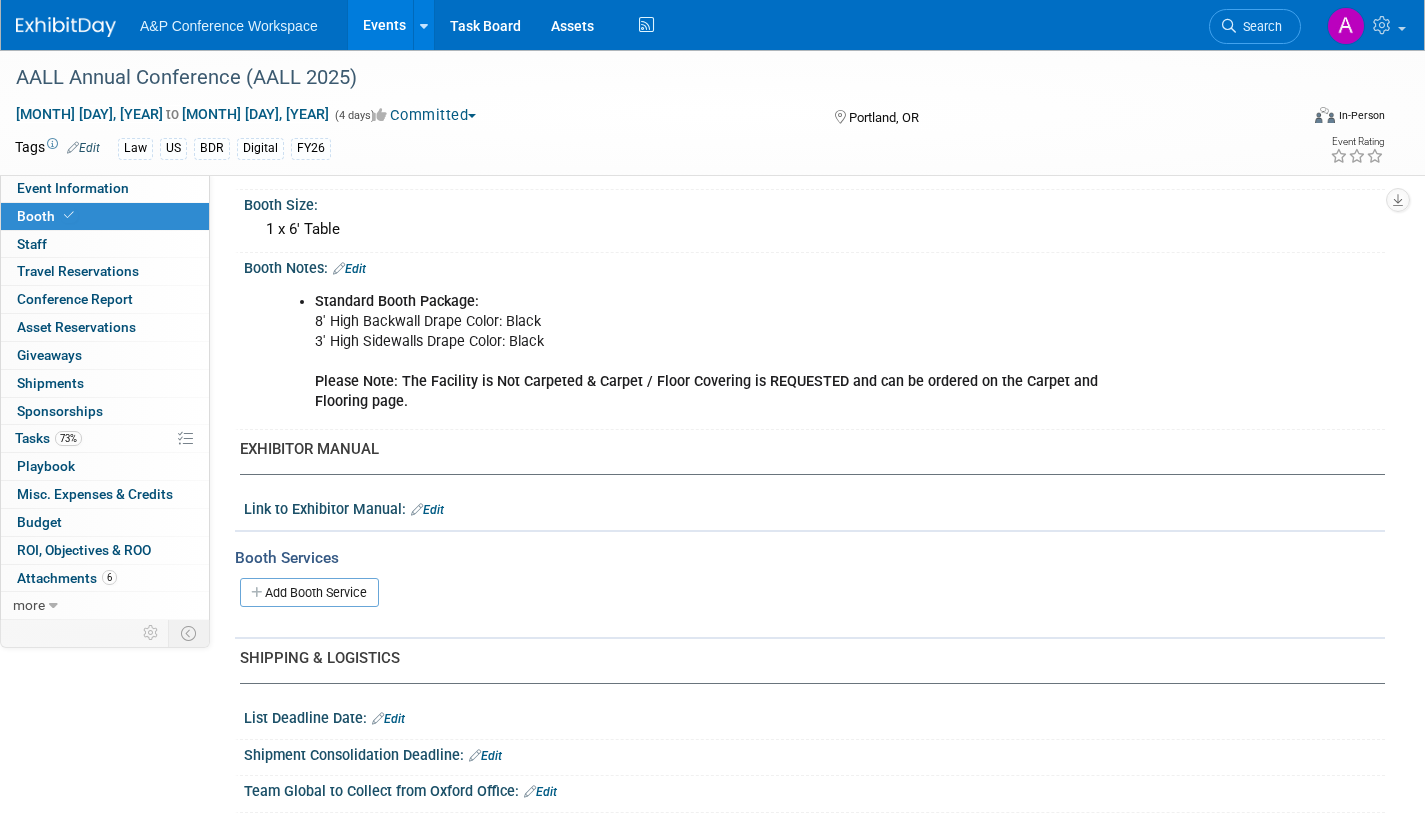 scroll, scrollTop: 0, scrollLeft: 0, axis: both 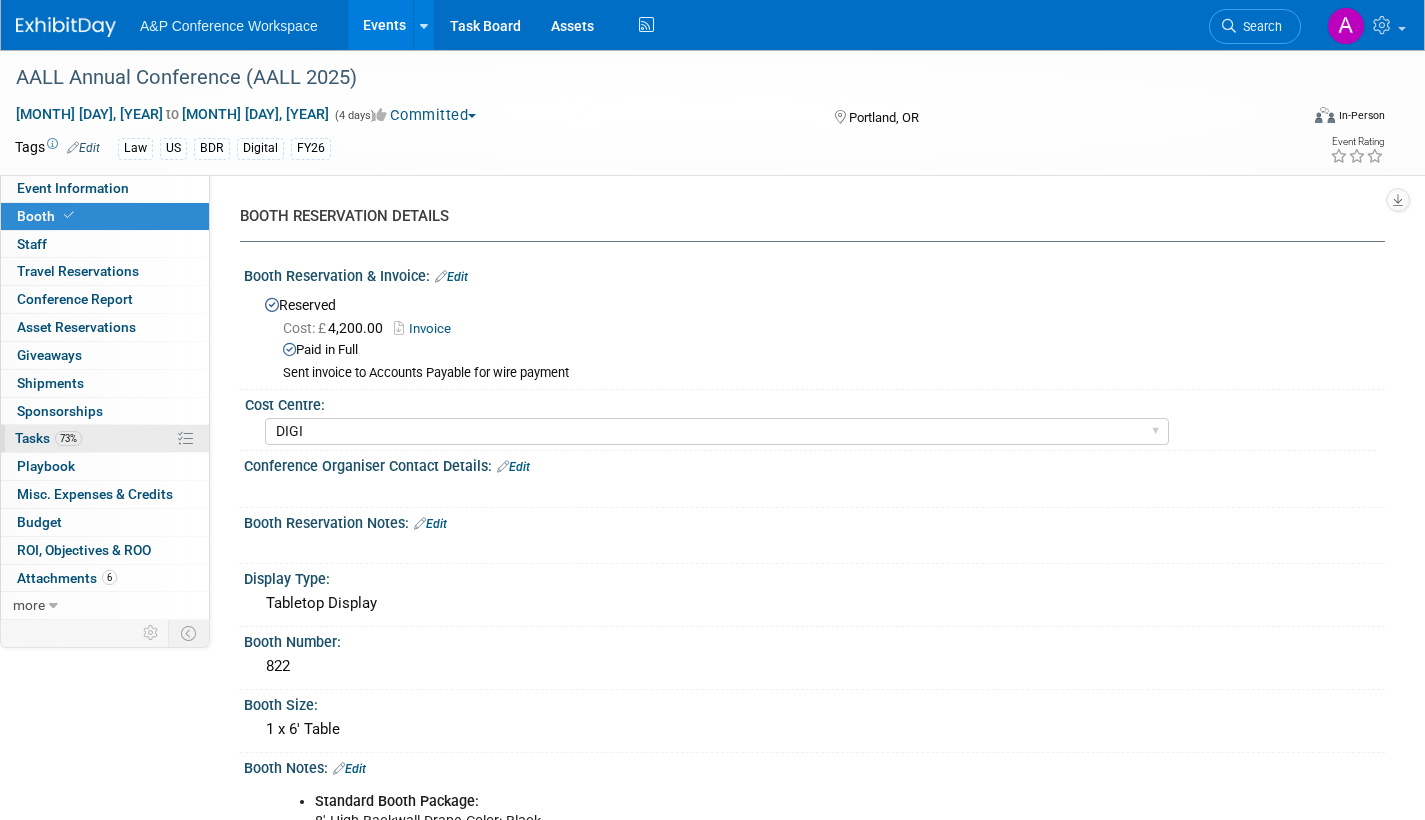 click on "Tasks 73%" at bounding box center [48, 438] 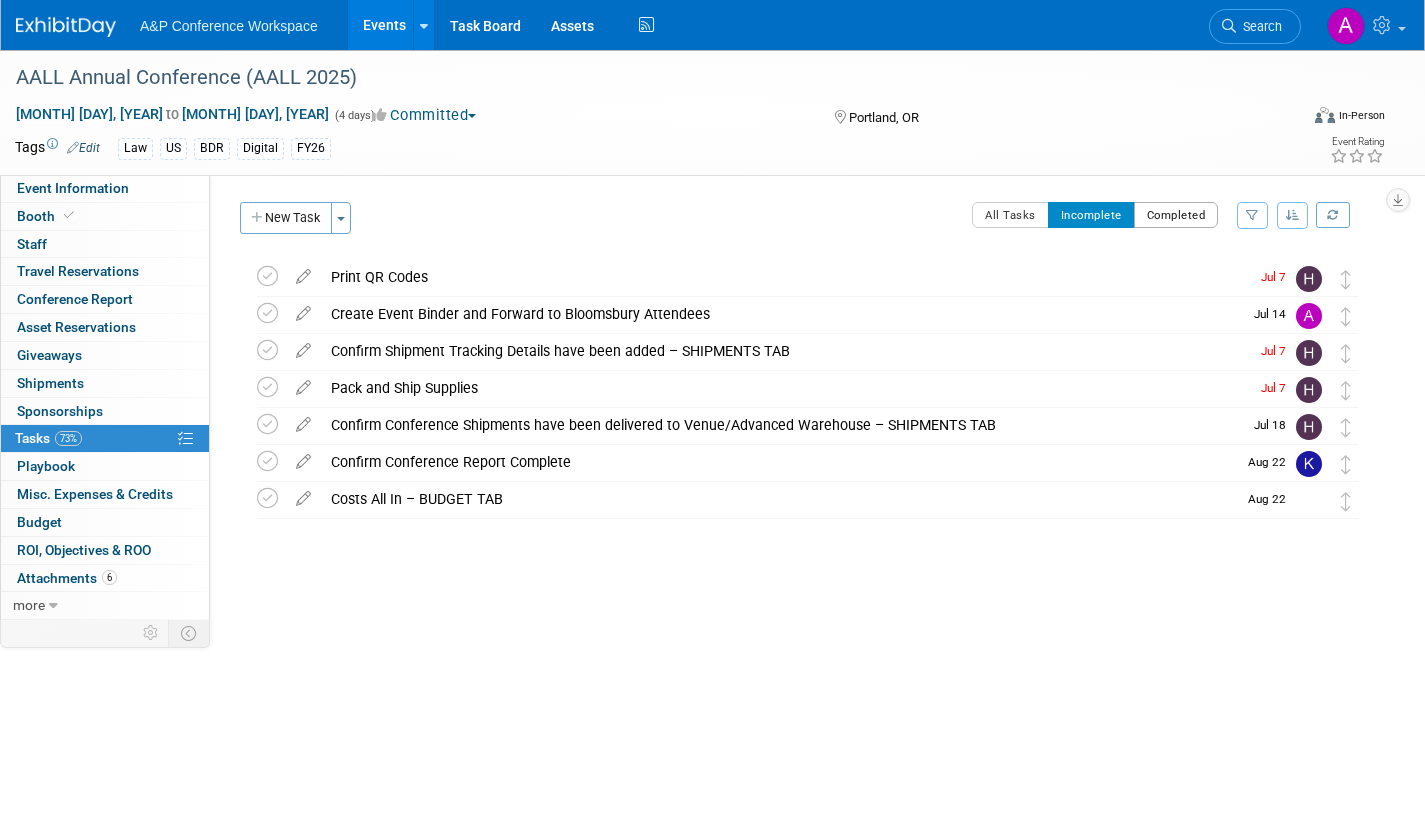 click on "Completed" at bounding box center [1176, 215] 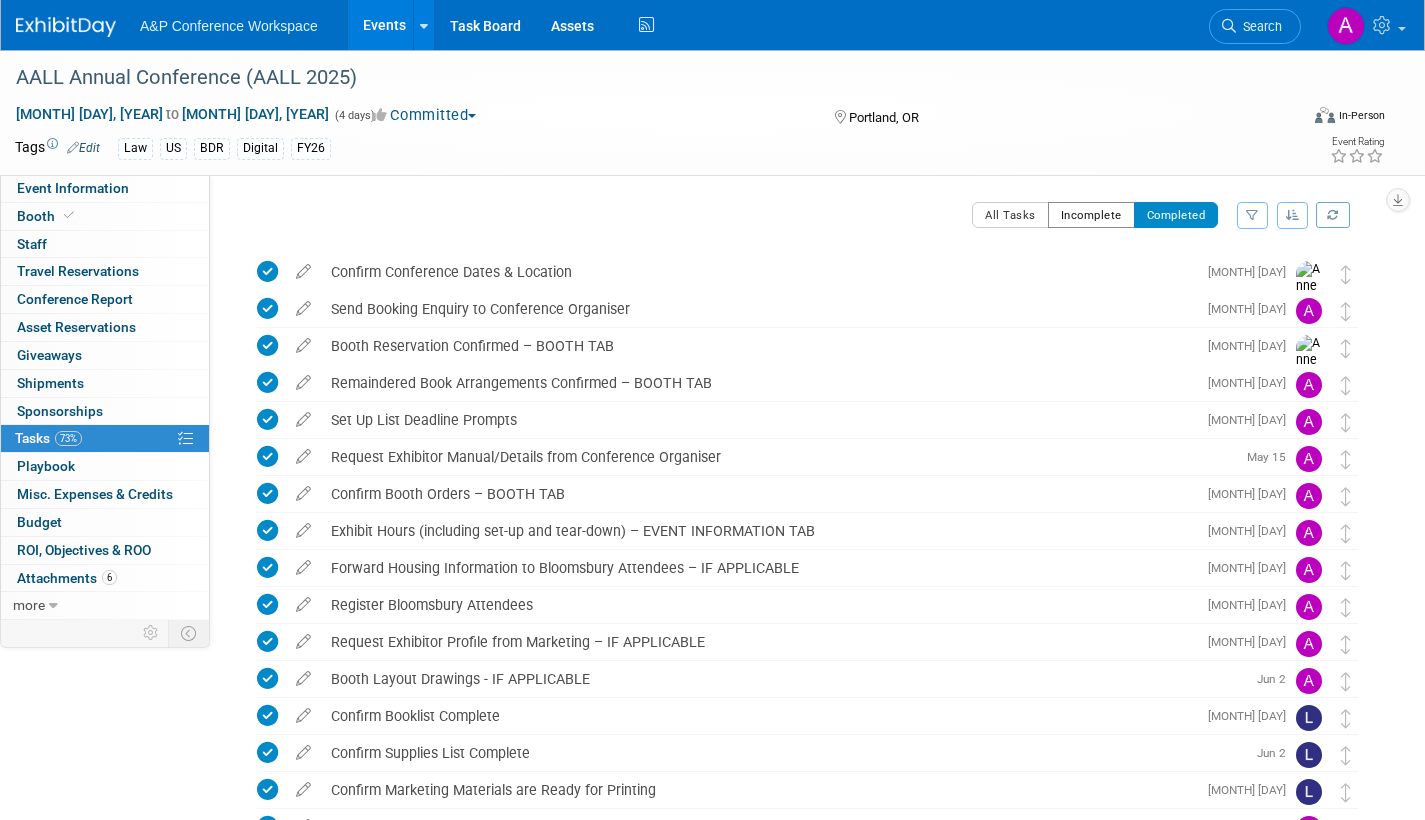 drag, startPoint x: 1100, startPoint y: 209, endPoint x: 1050, endPoint y: 226, distance: 52.810986 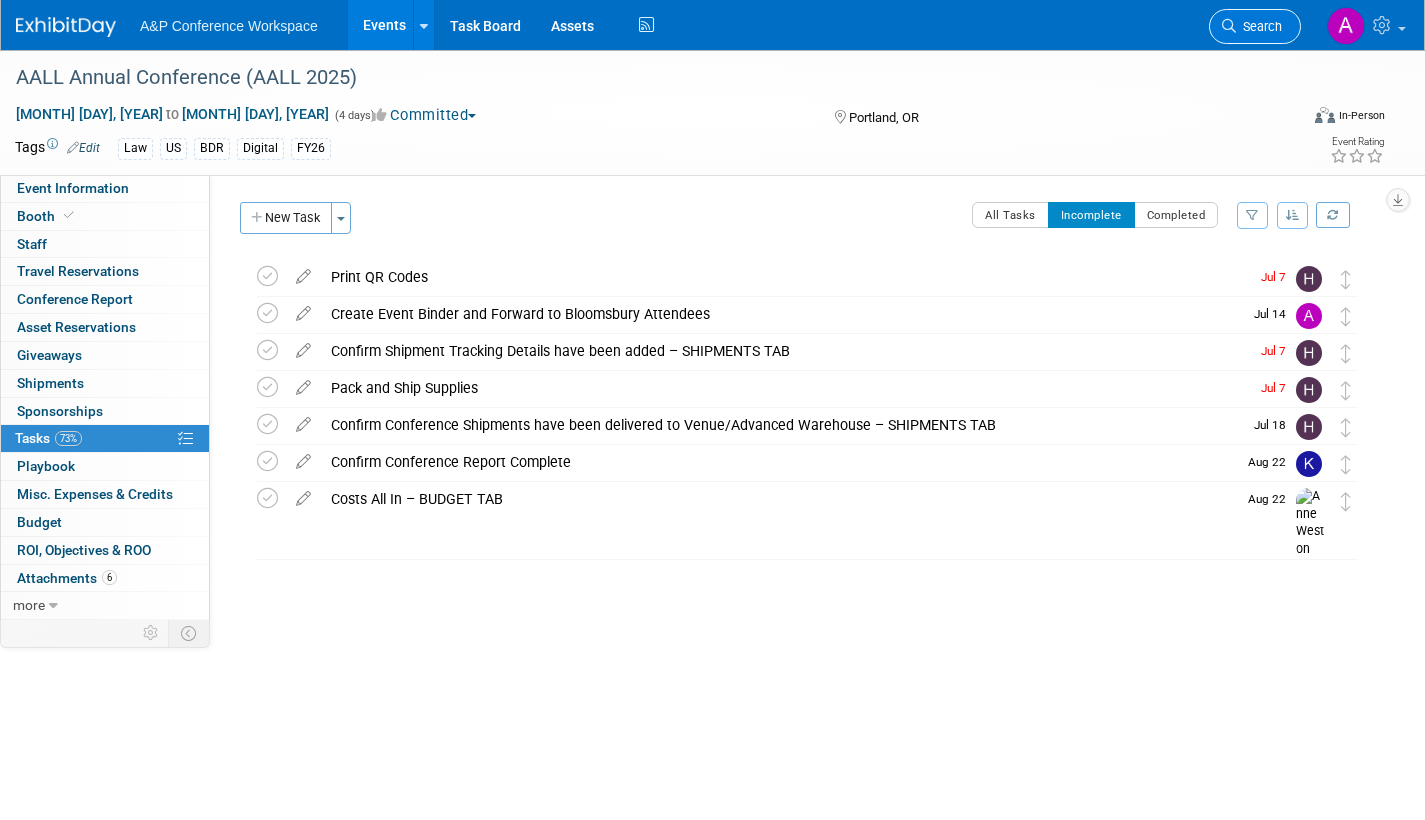 click on "Search" at bounding box center (1259, 26) 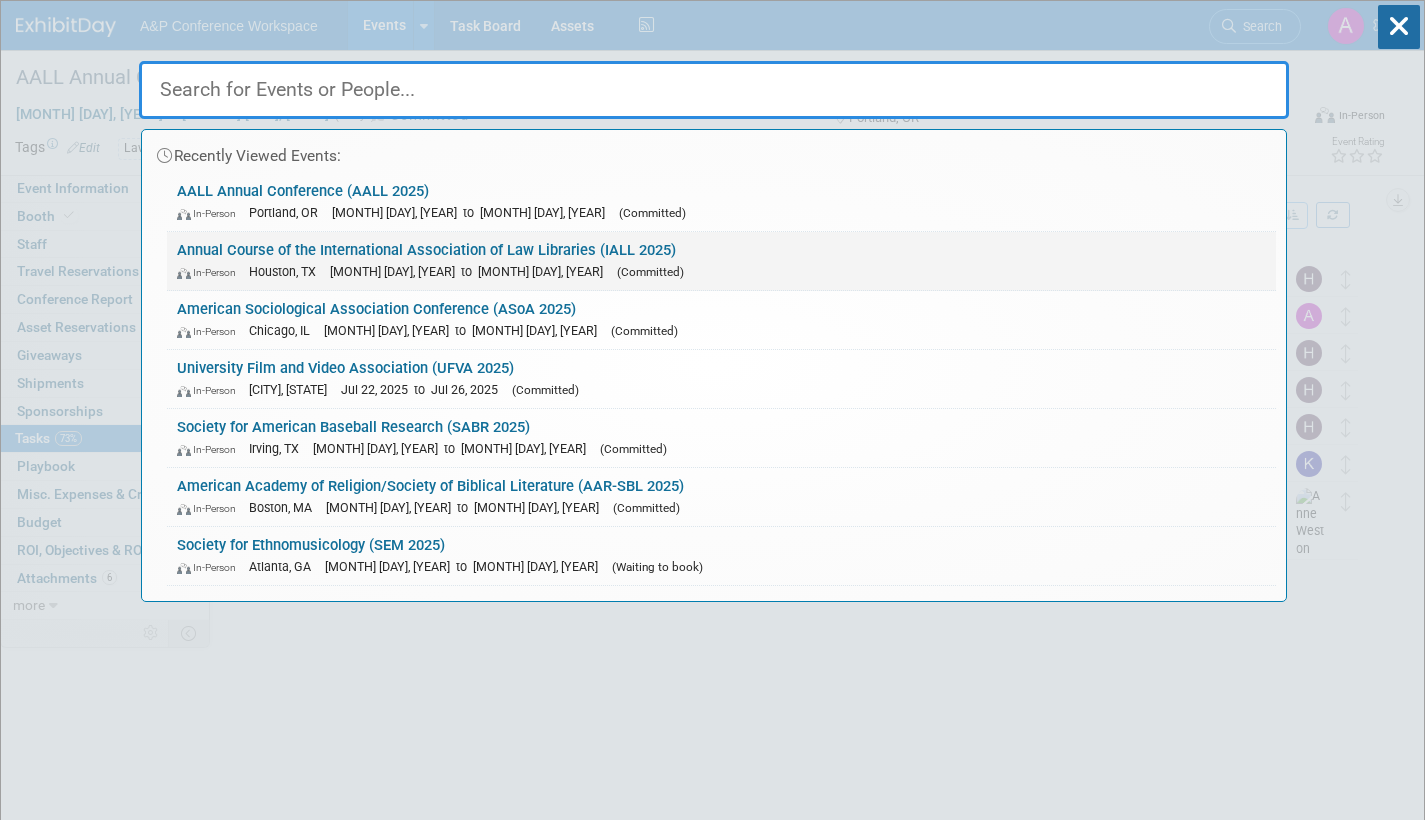 click on "Annual Course of the International Association of Law Libraries (IALL 2025)
In-Person
Houston, TX
Oct 19, 2025  to  Oct 23, 2025
(Committed)" at bounding box center [721, 261] 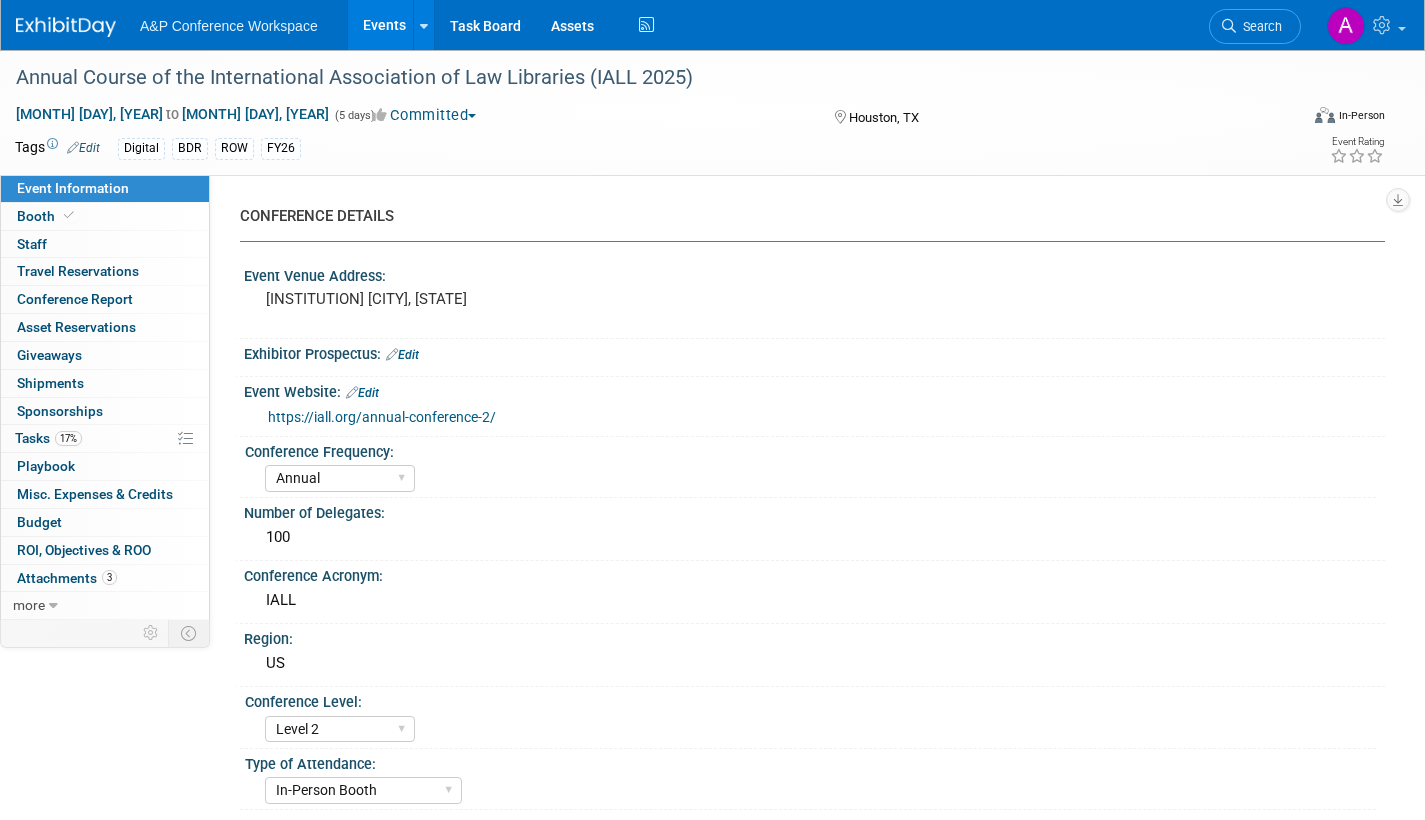 scroll, scrollTop: 0, scrollLeft: 0, axis: both 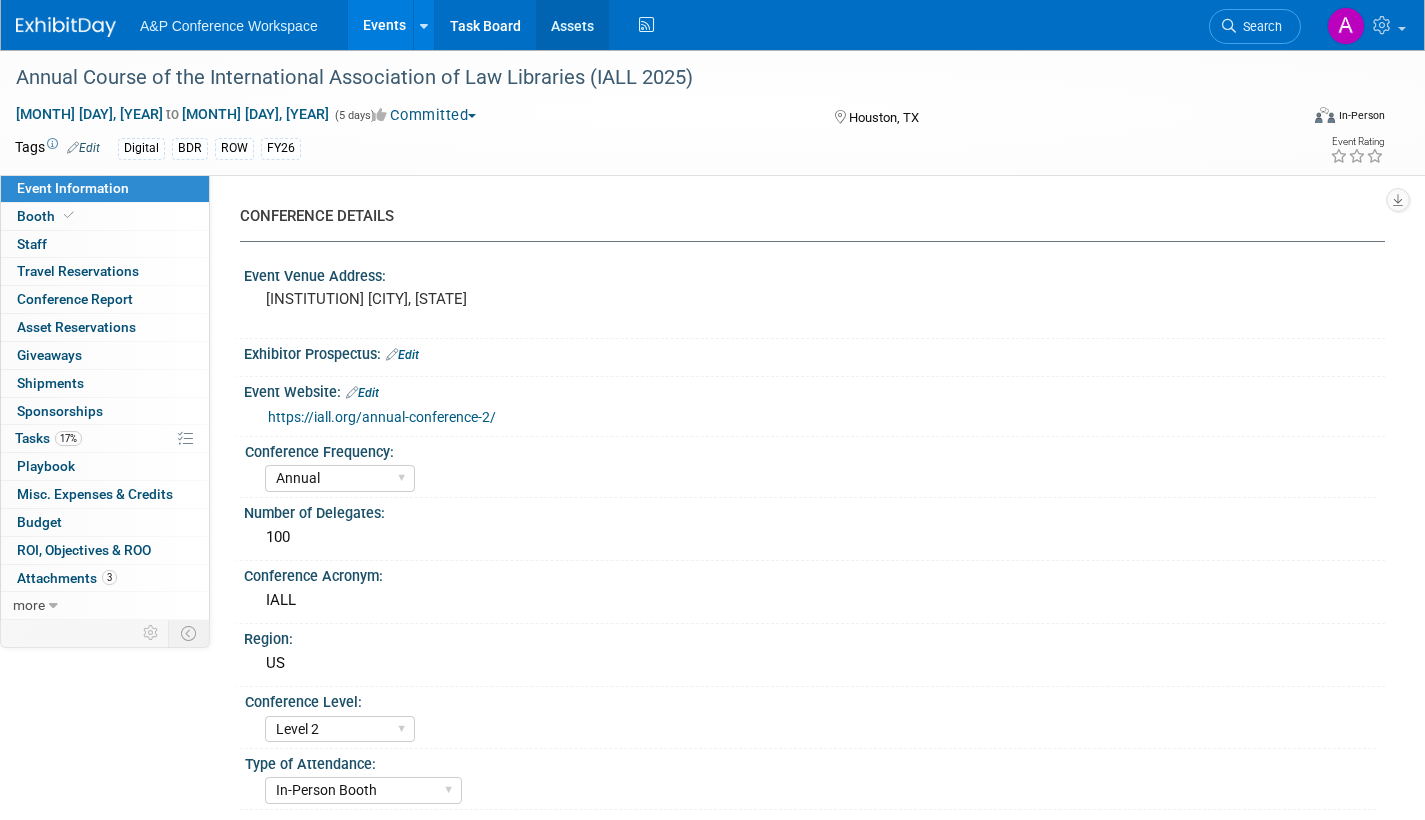click on "Assets" at bounding box center [572, 25] 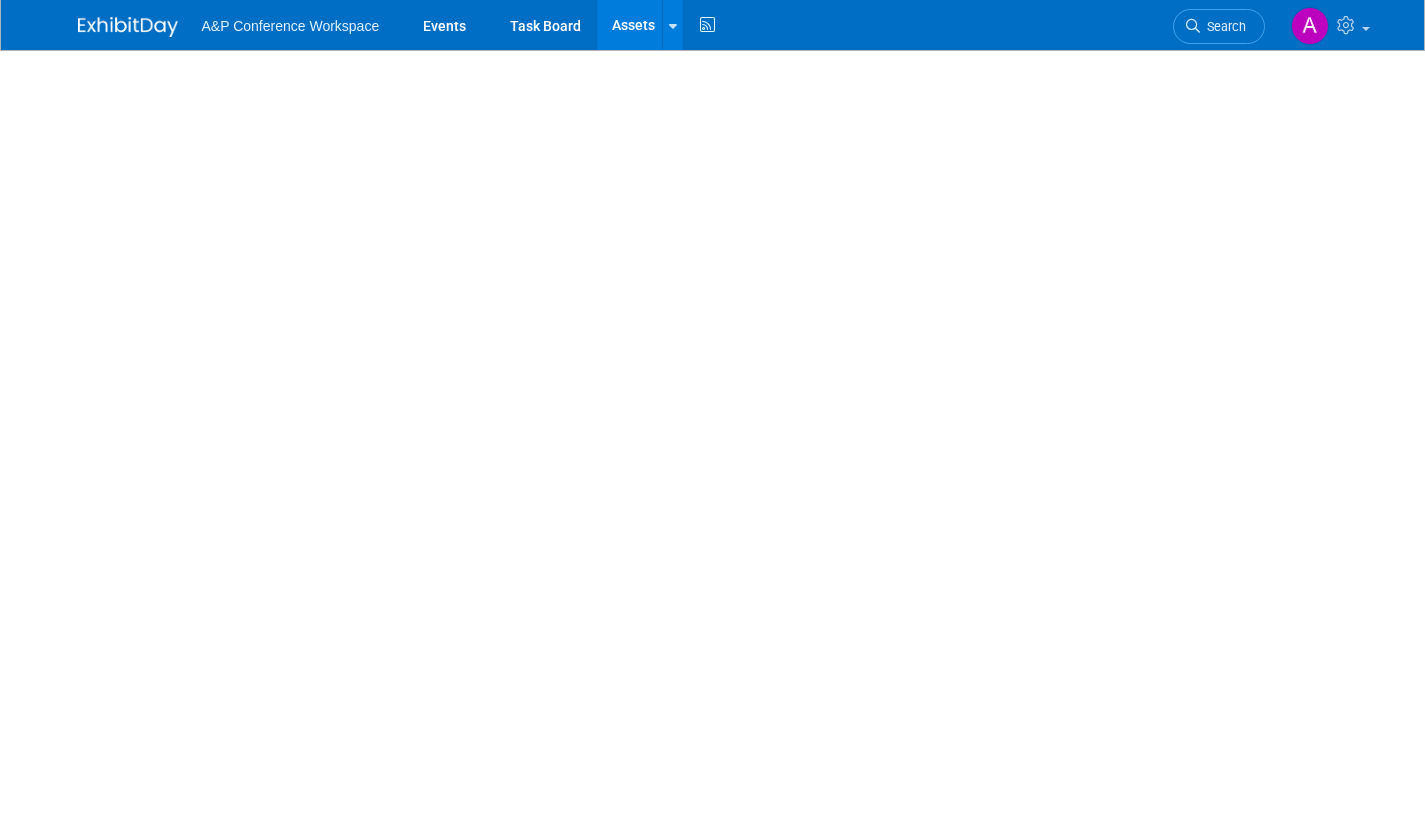 scroll, scrollTop: 0, scrollLeft: 0, axis: both 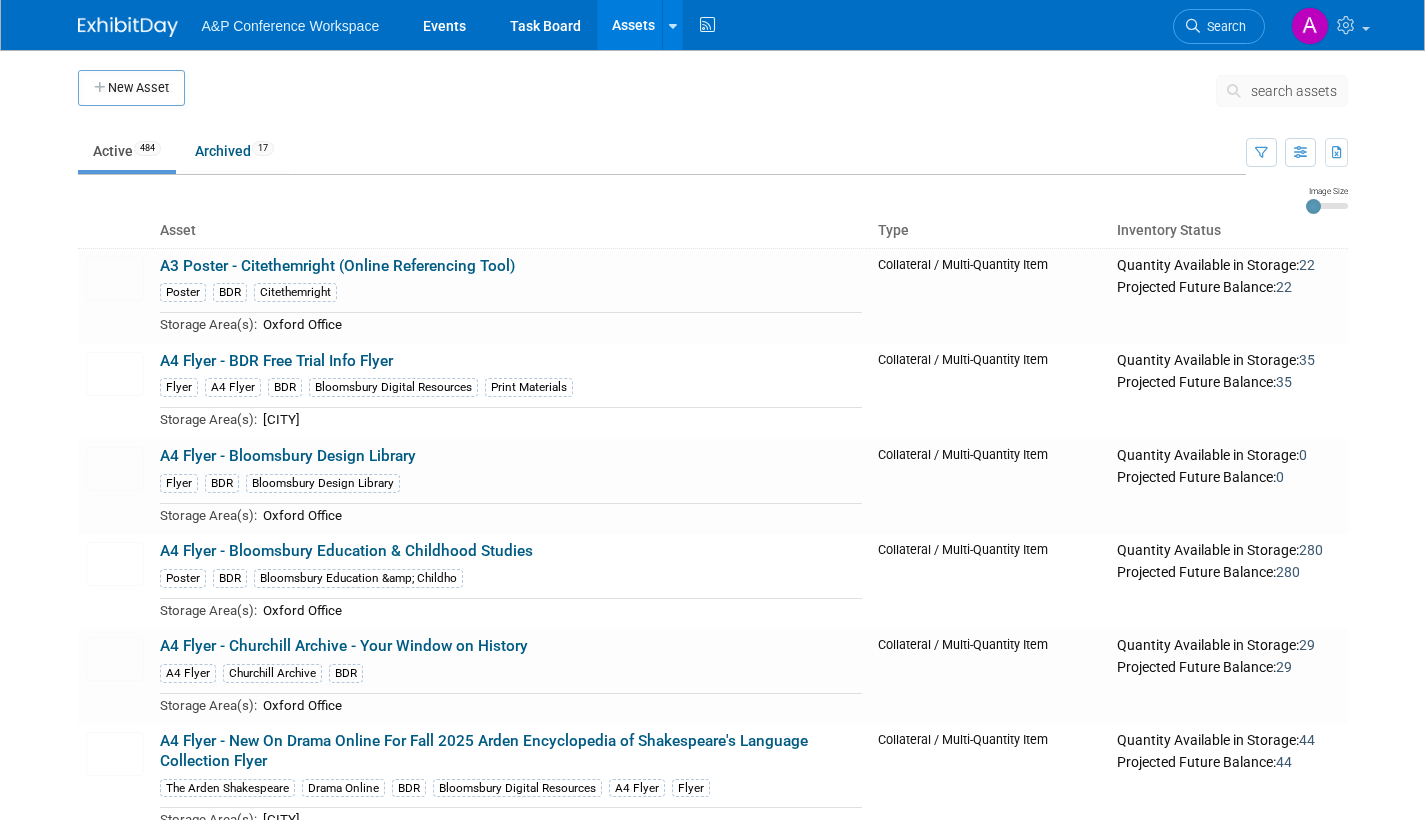 click on "search assets" at bounding box center (1294, 91) 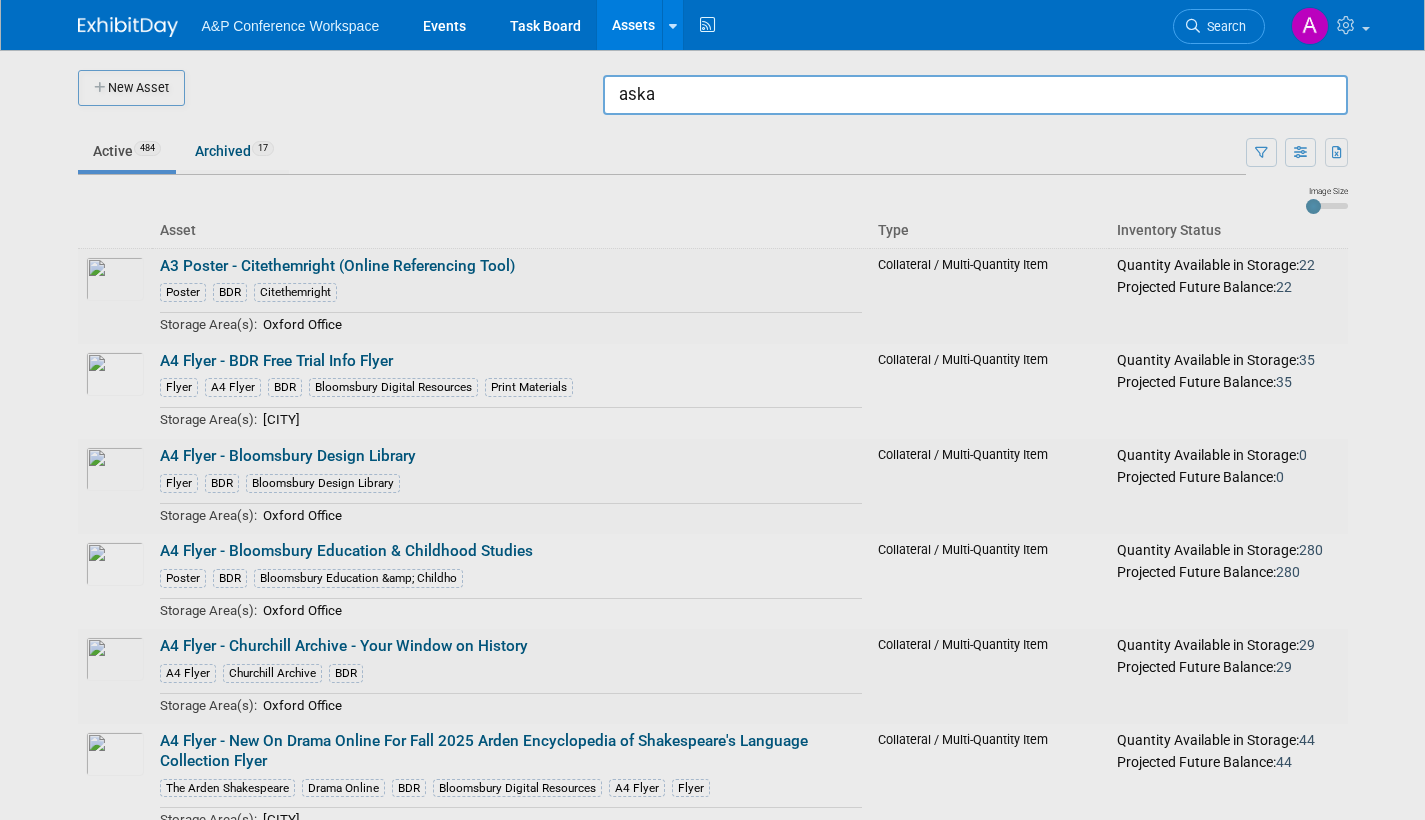 type on "aska" 